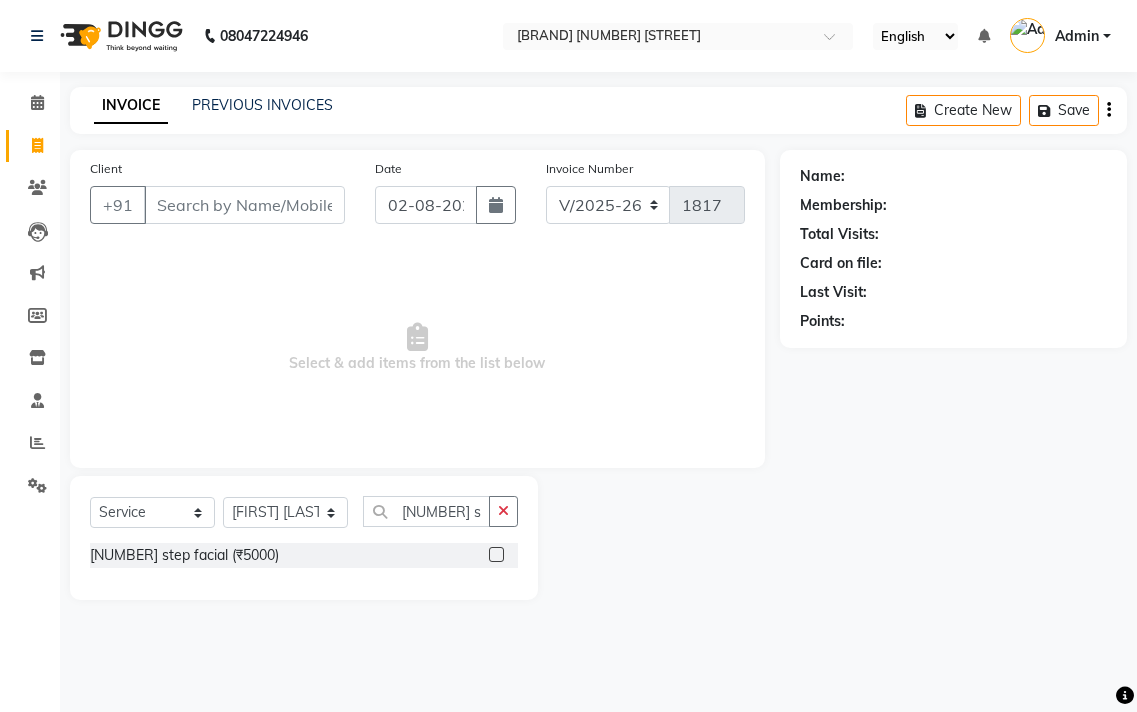 select on "5215" 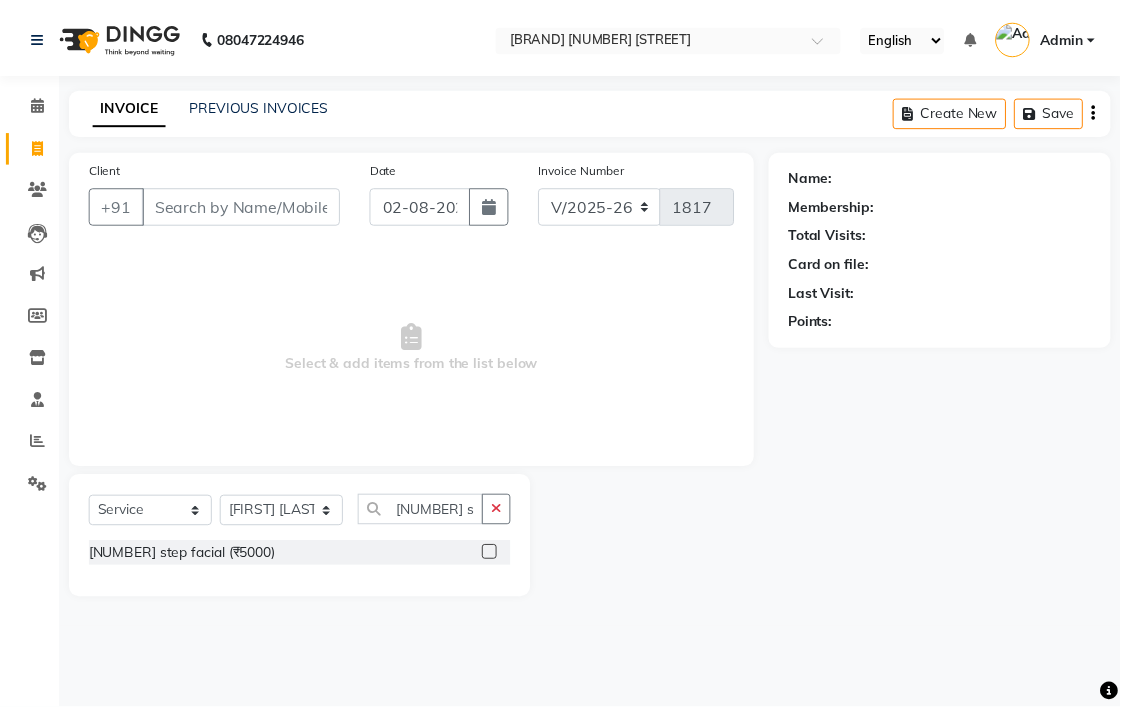 scroll, scrollTop: 0, scrollLeft: 0, axis: both 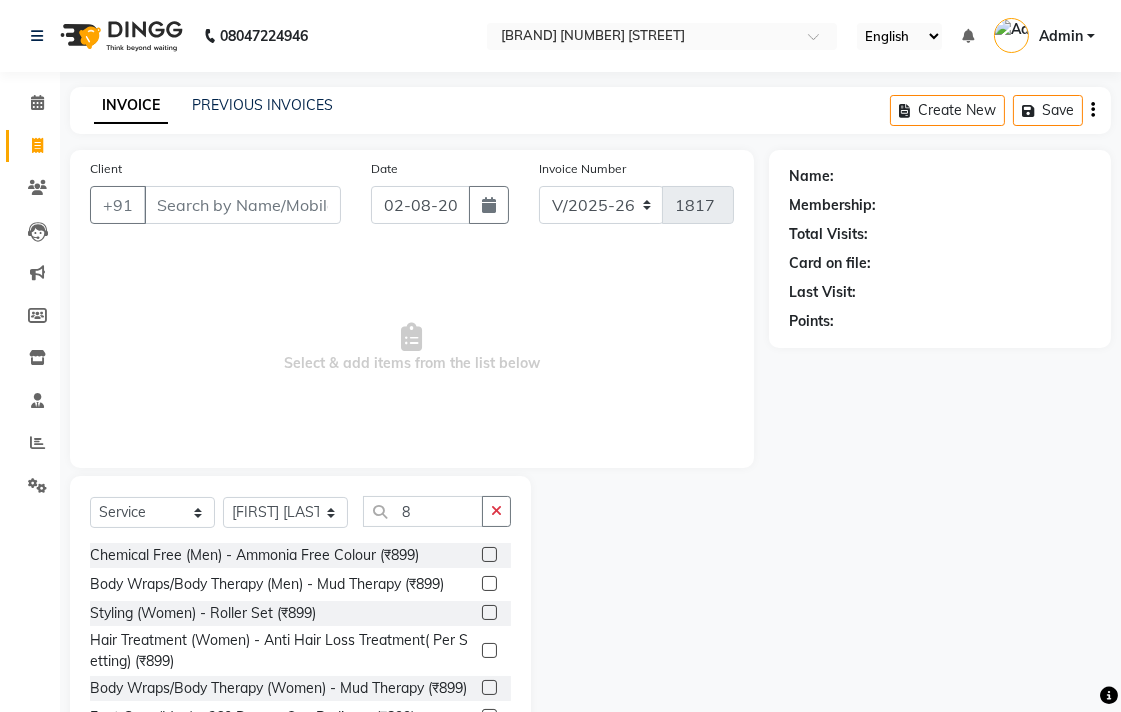 type on "8" 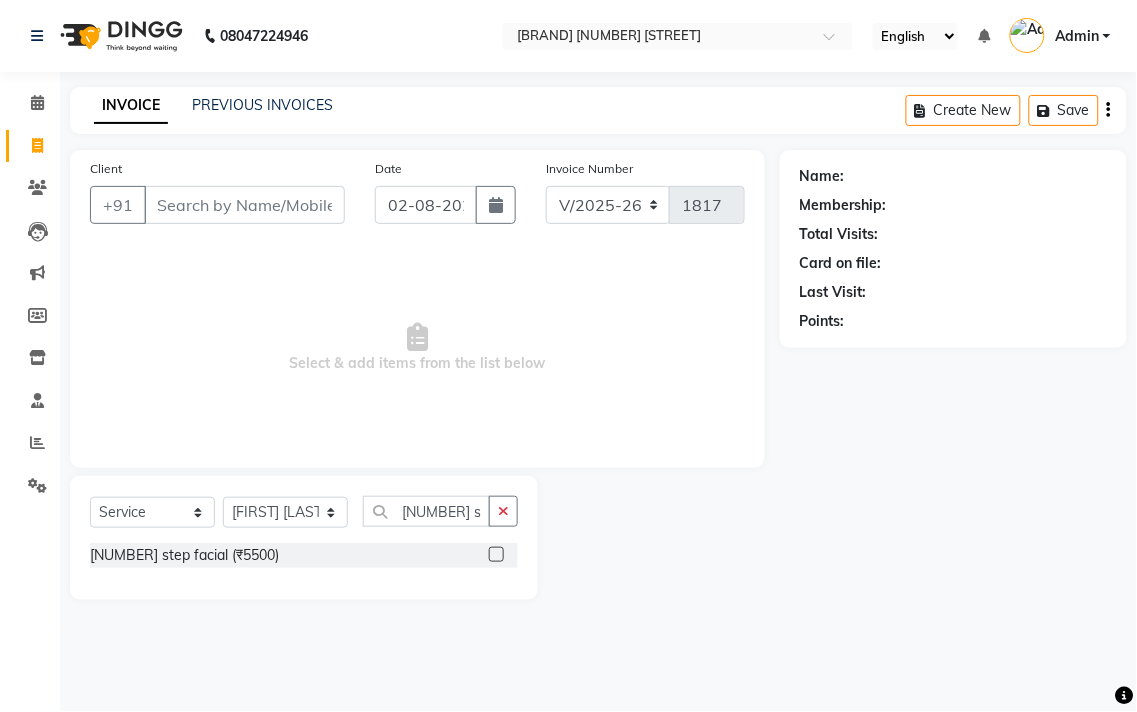 type on "[NUMBER] ste" 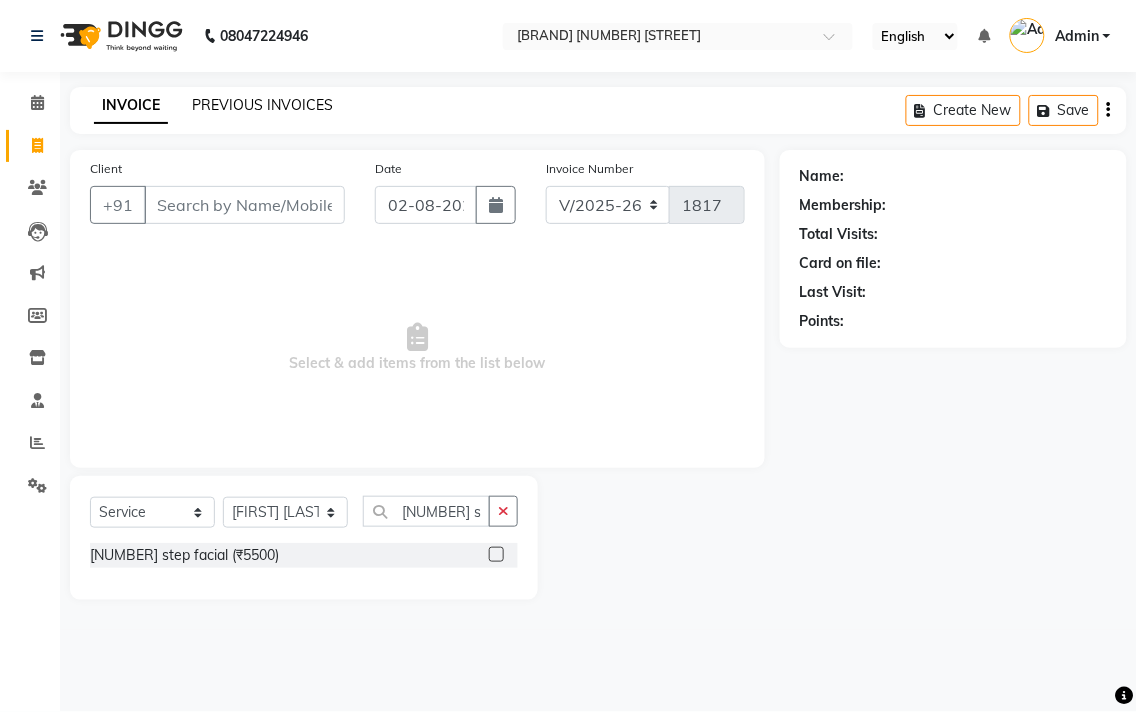 click on "PREVIOUS INVOICES" 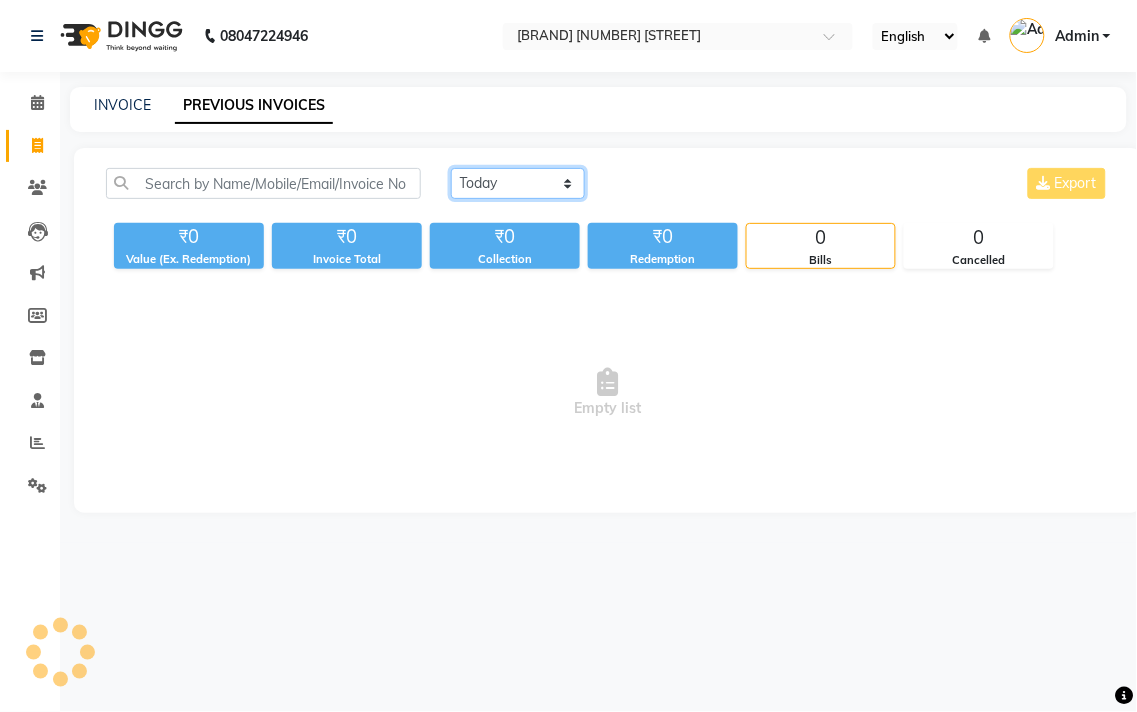drag, startPoint x: 550, startPoint y: 181, endPoint x: 546, endPoint y: 196, distance: 15.524175 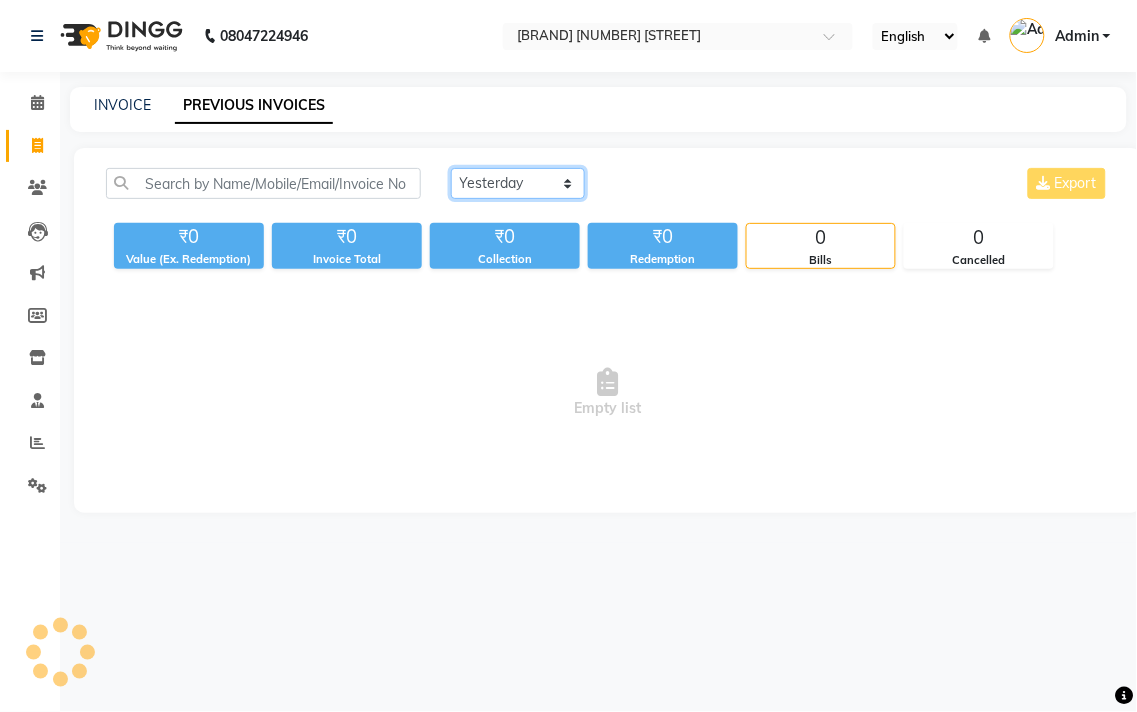 click on "Today Yesterday Custom Range" 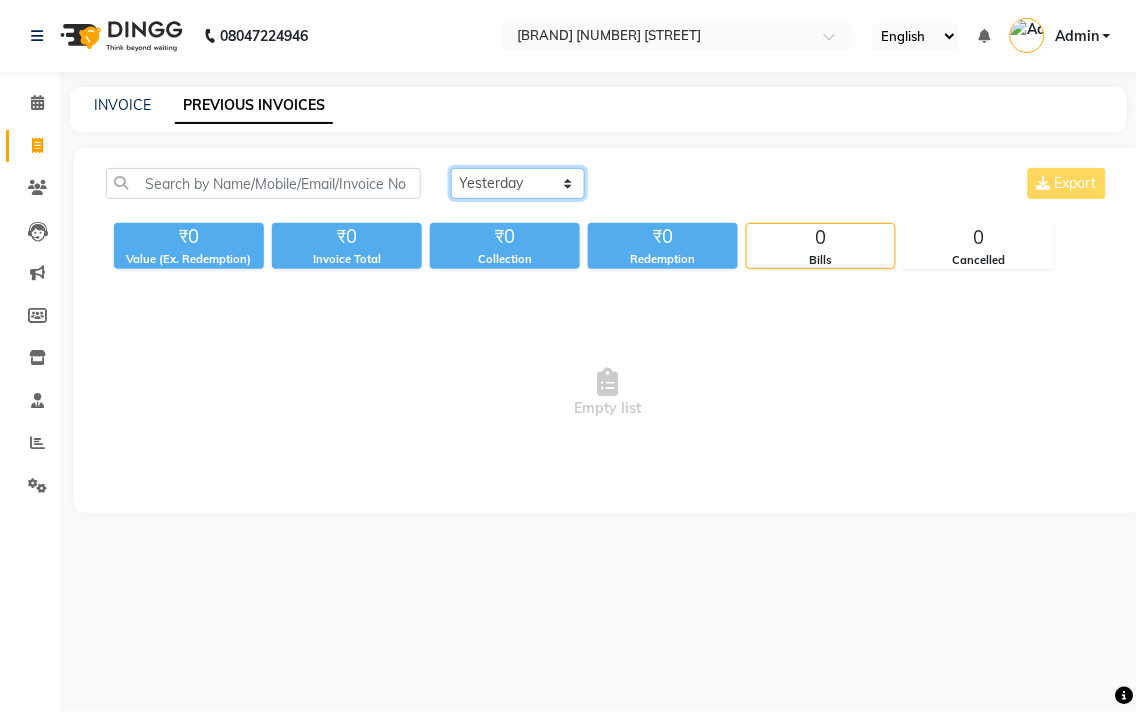 click on "Today Yesterday Custom Range" 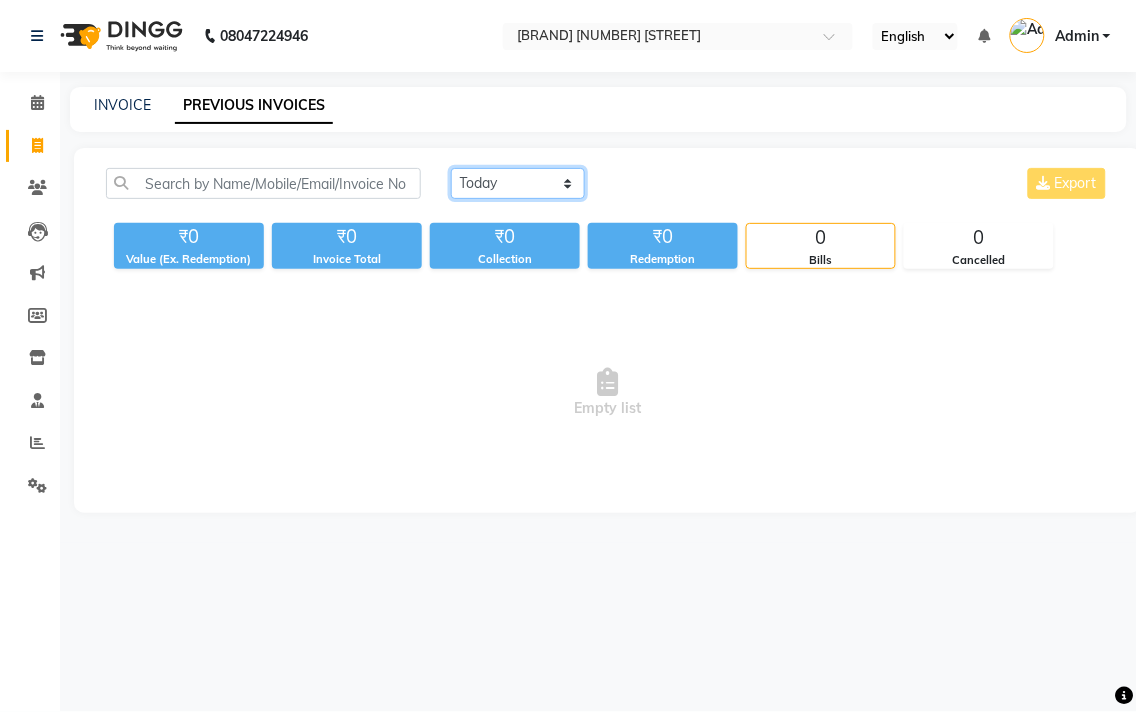 click on "Today Yesterday Custom Range" 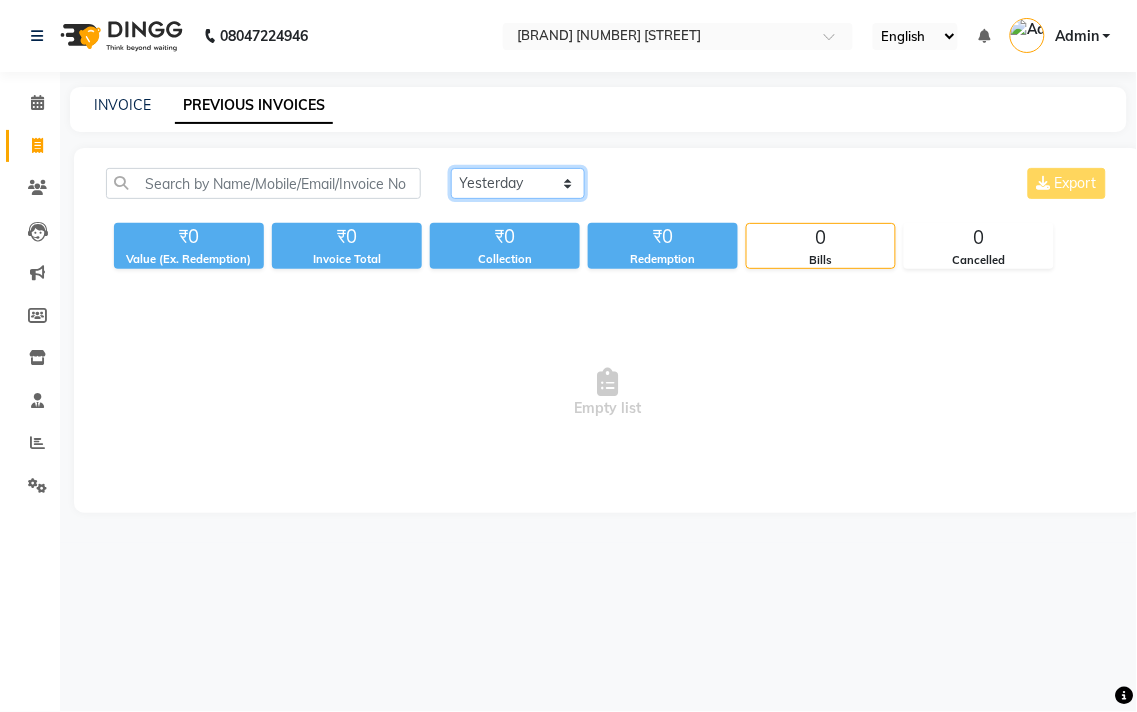 click on "Today Yesterday Custom Range" 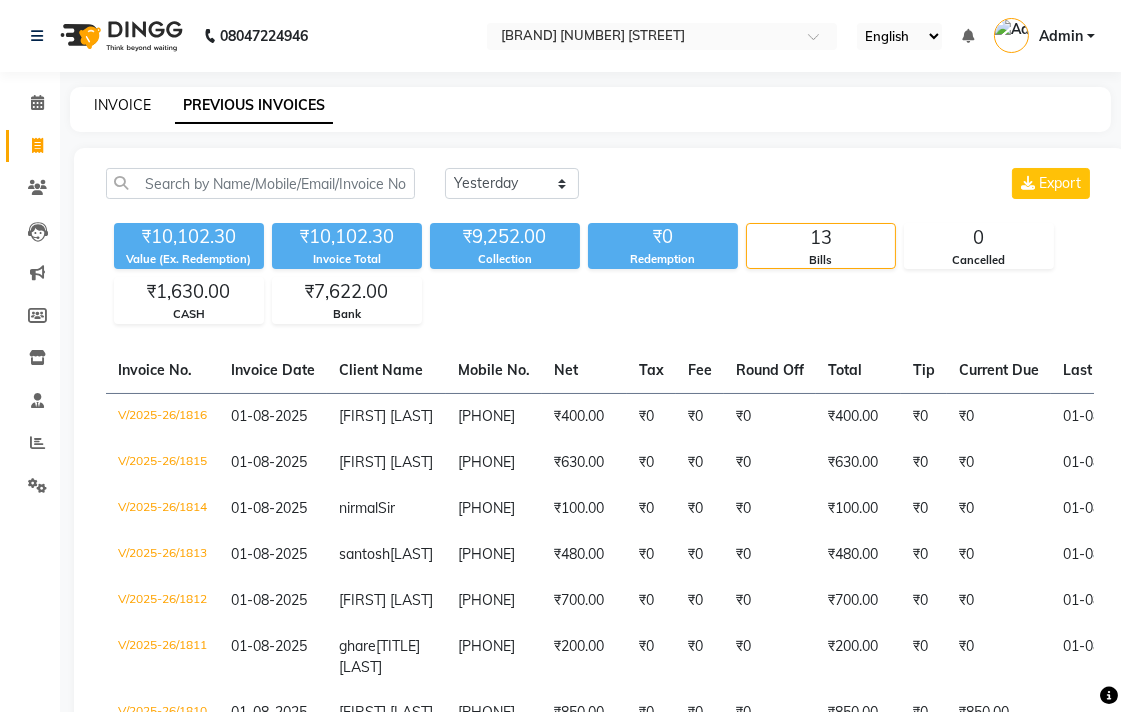 click on "INVOICE" 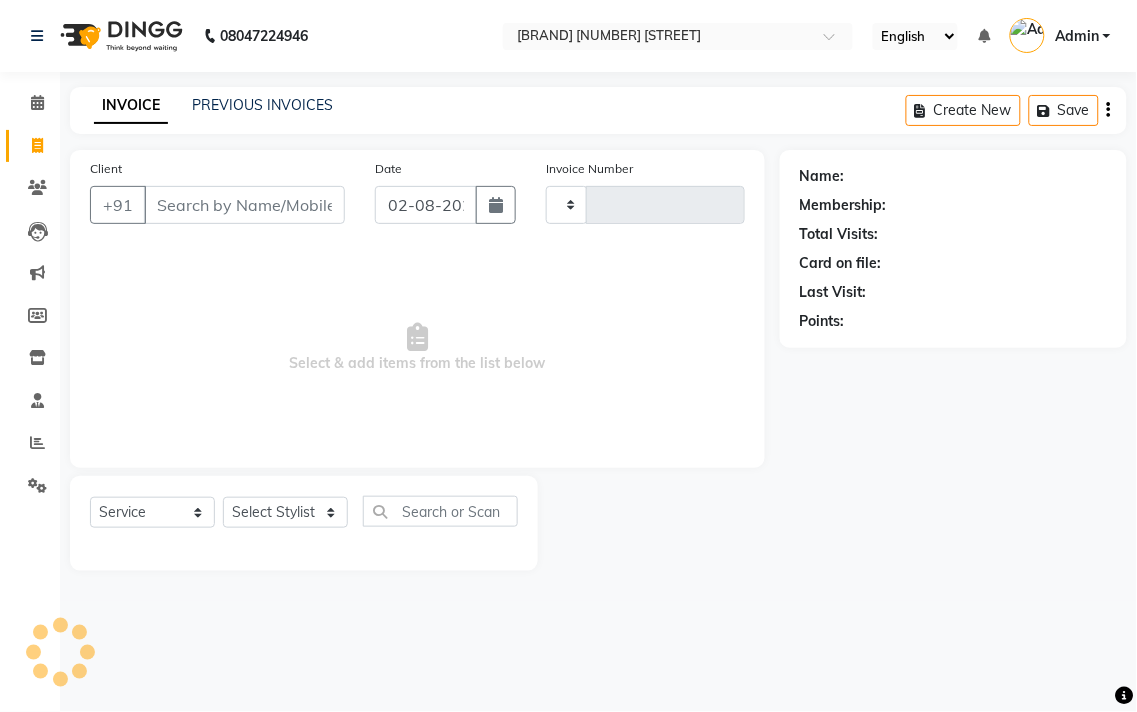 type on "1817" 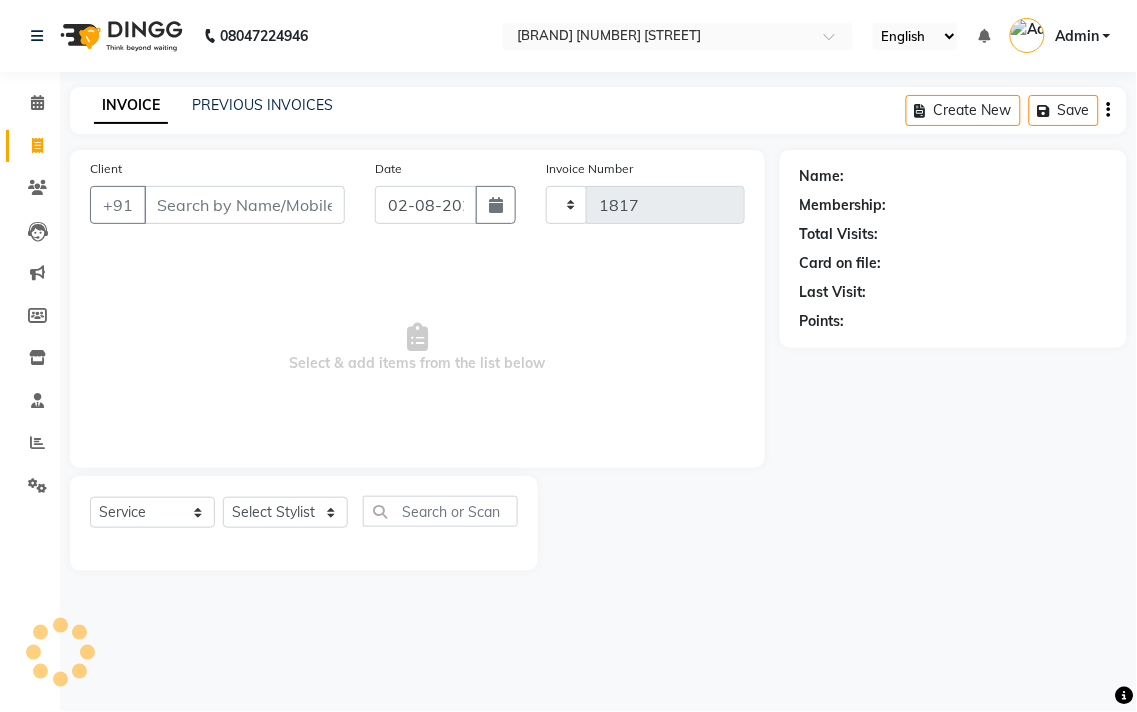 select on "5215" 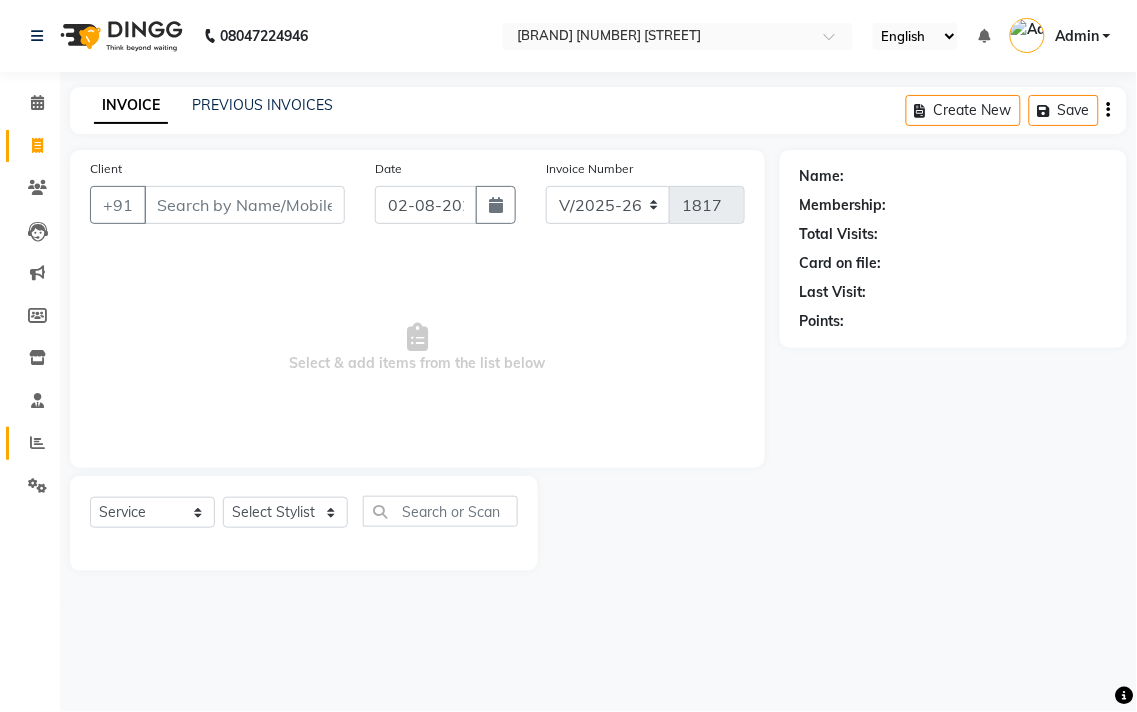click 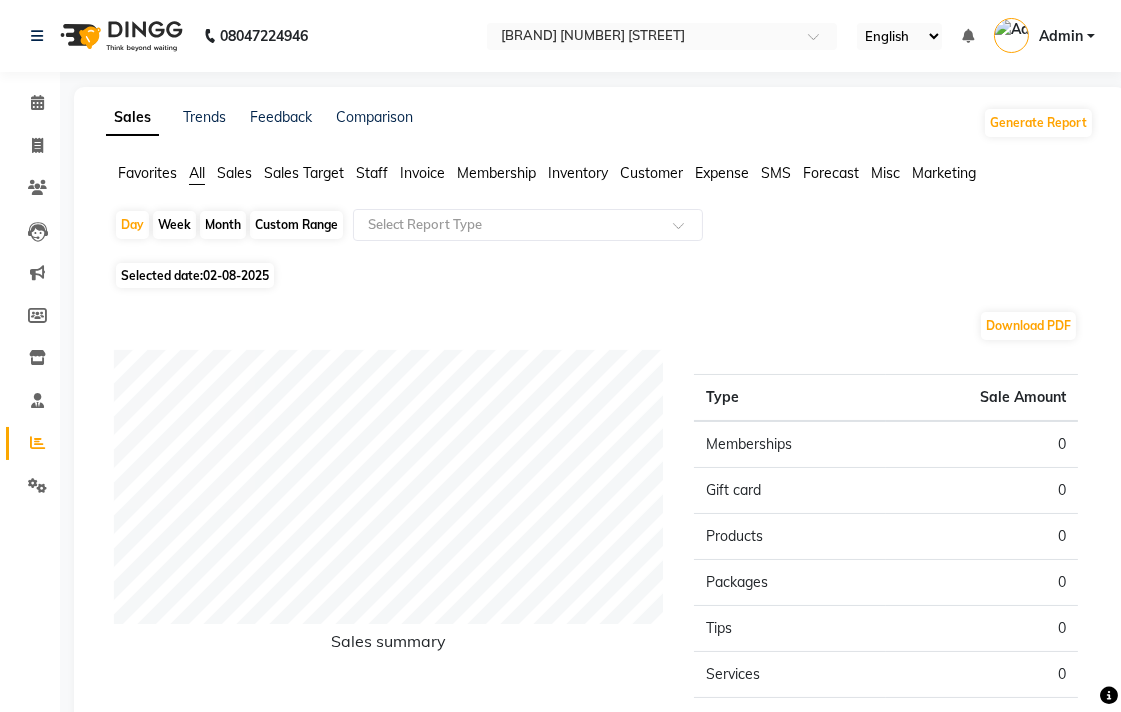 click on "Invoice" 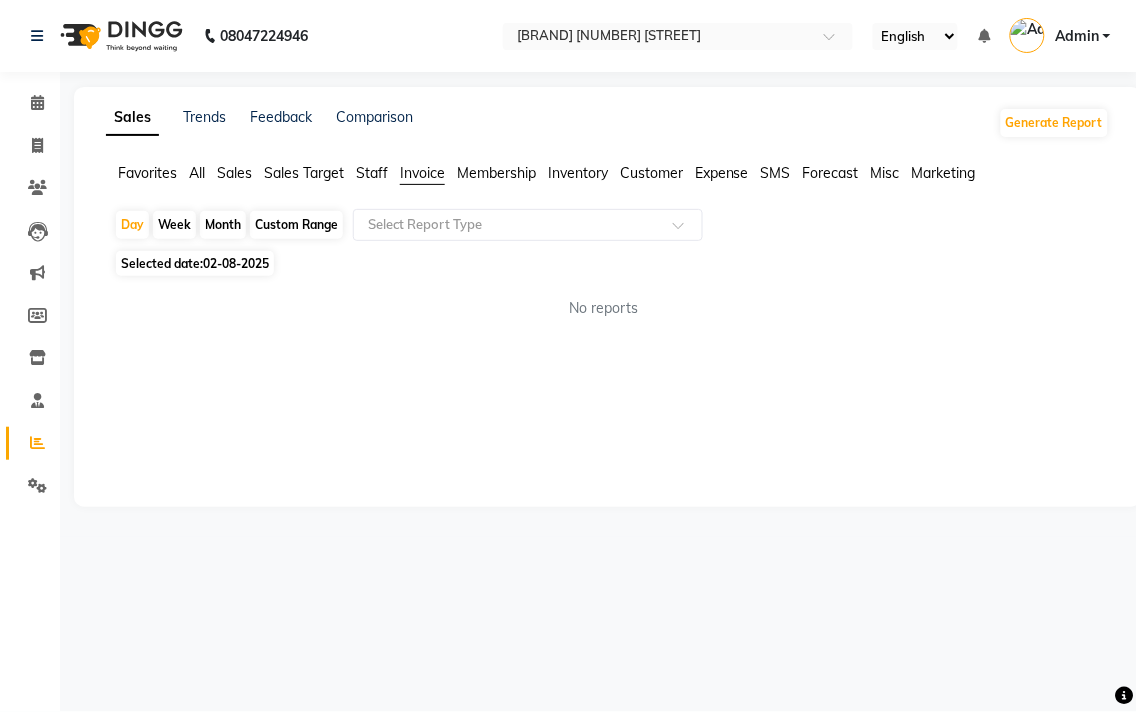 click on "Month" 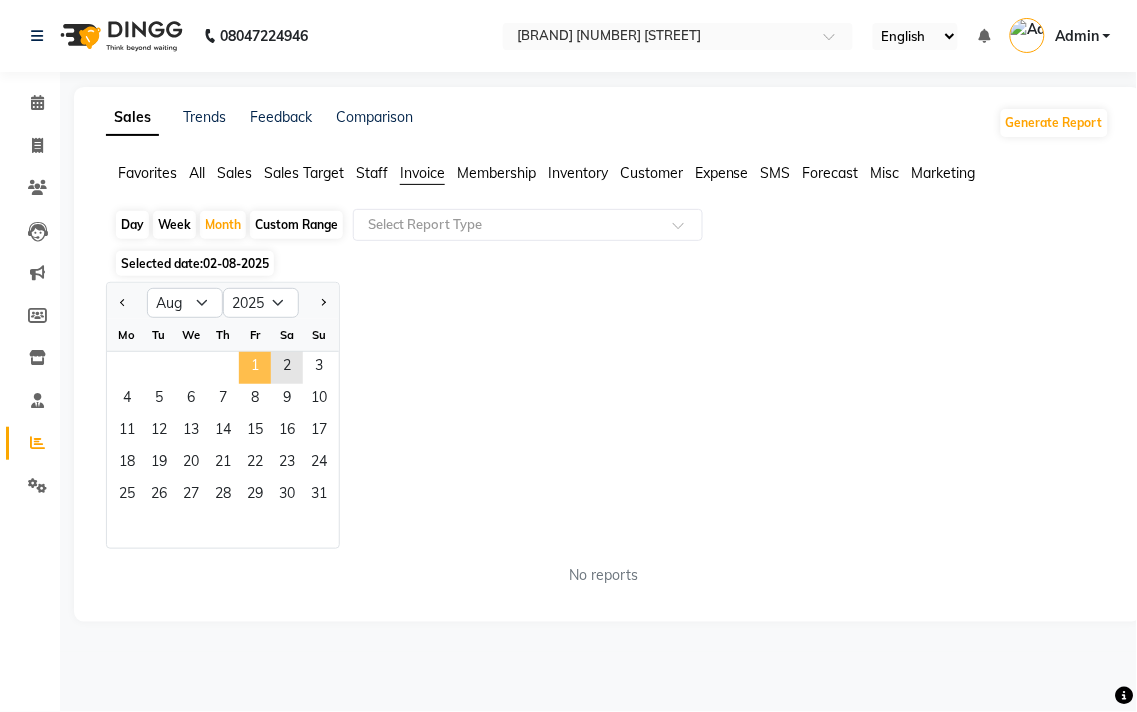 click on "1" 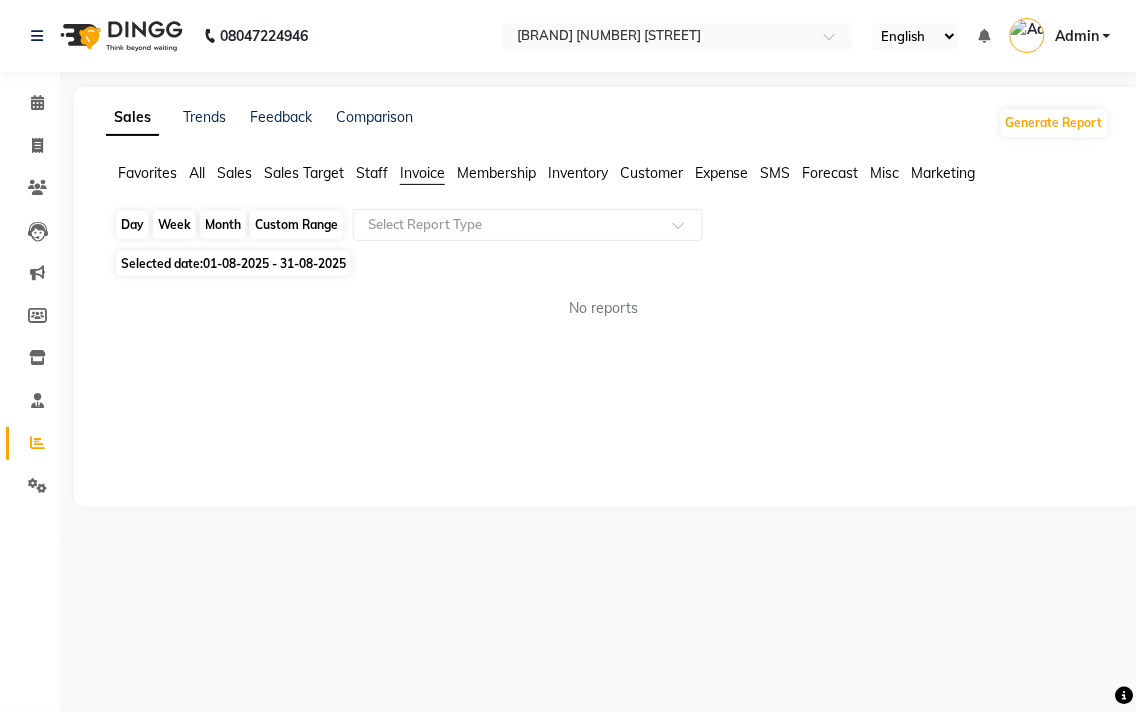 click on "Month" 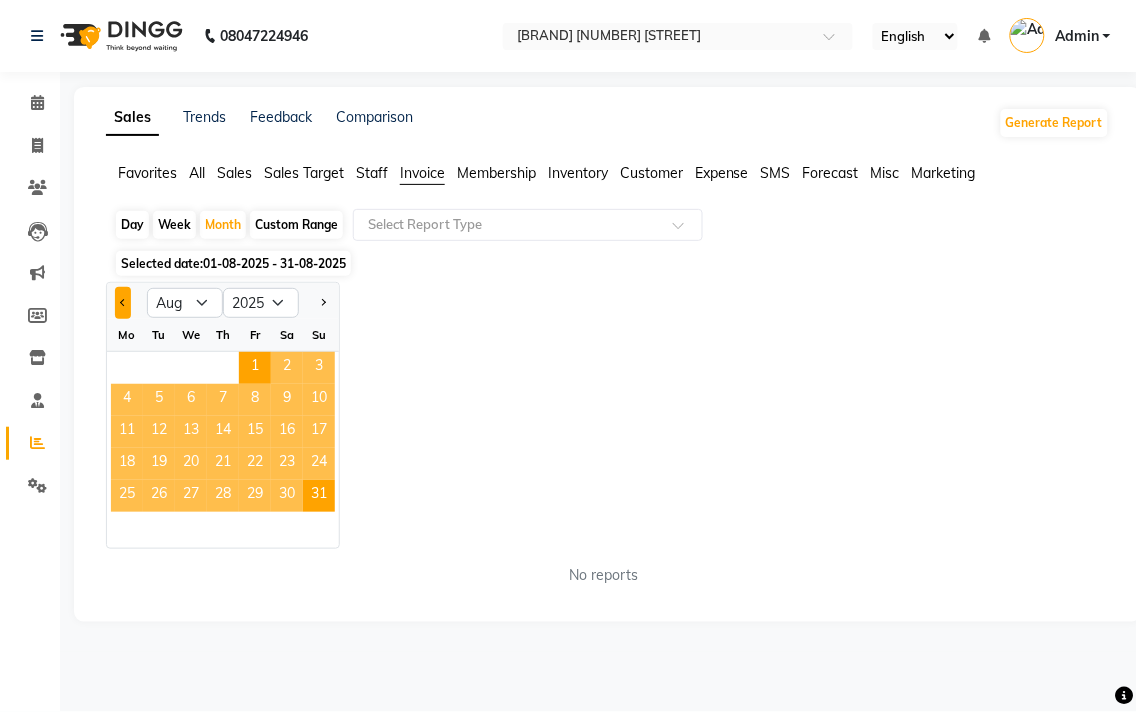 click 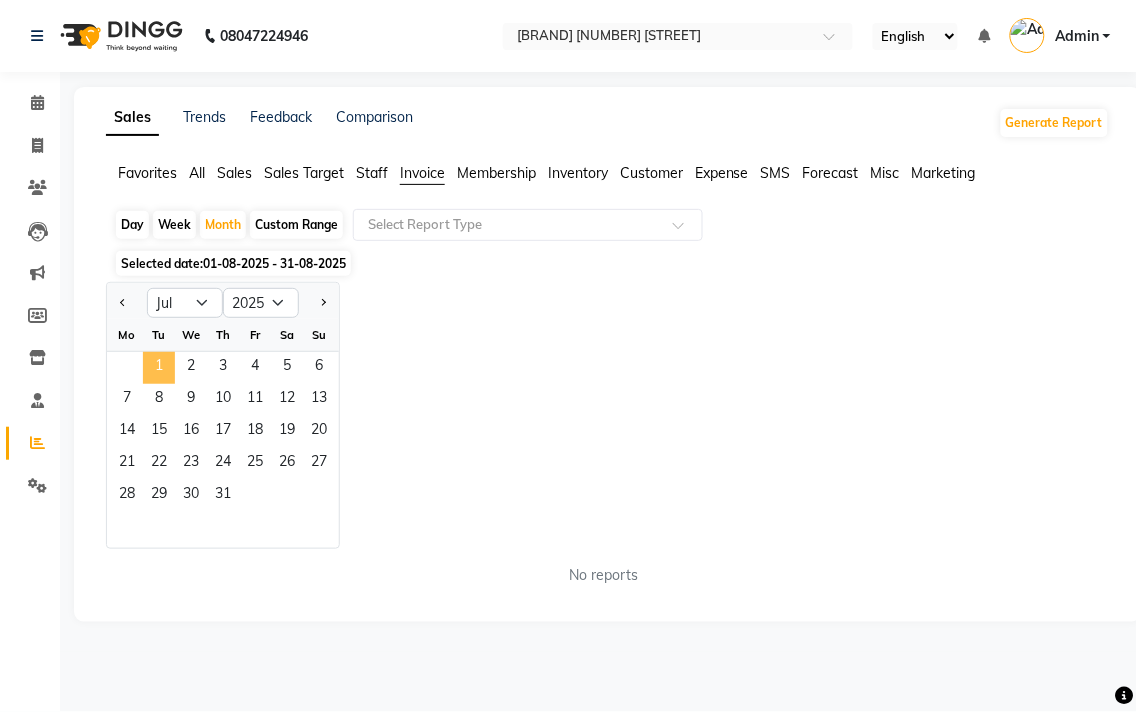 click on "1" 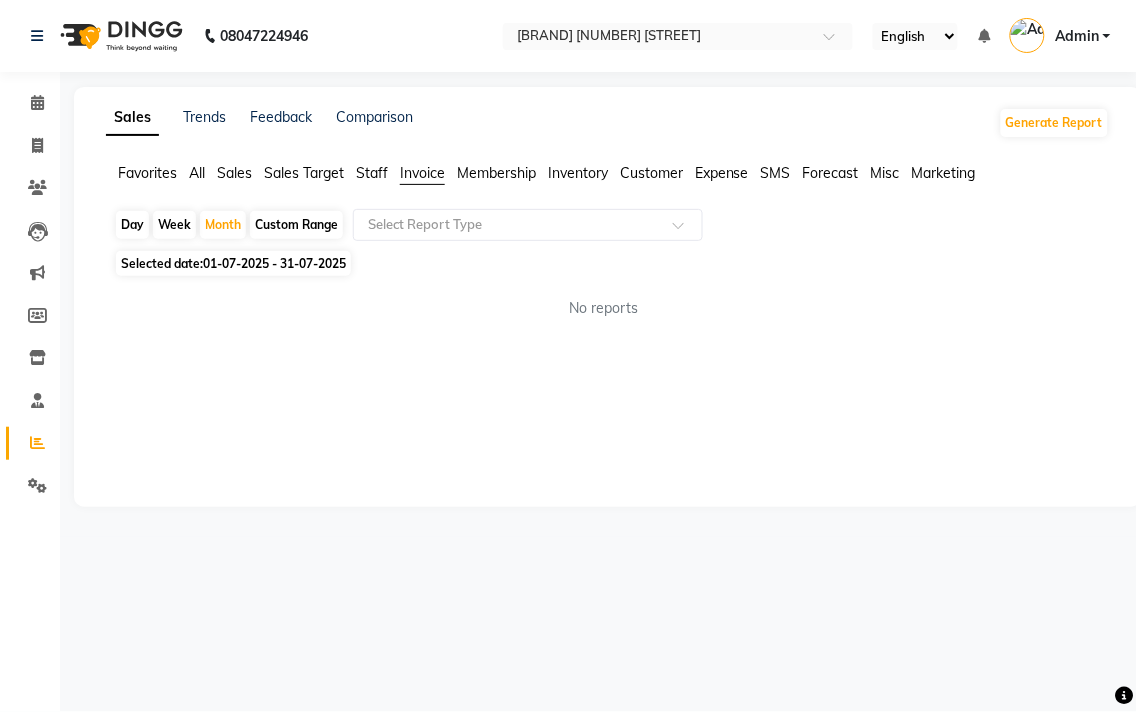 click on "Invoice" 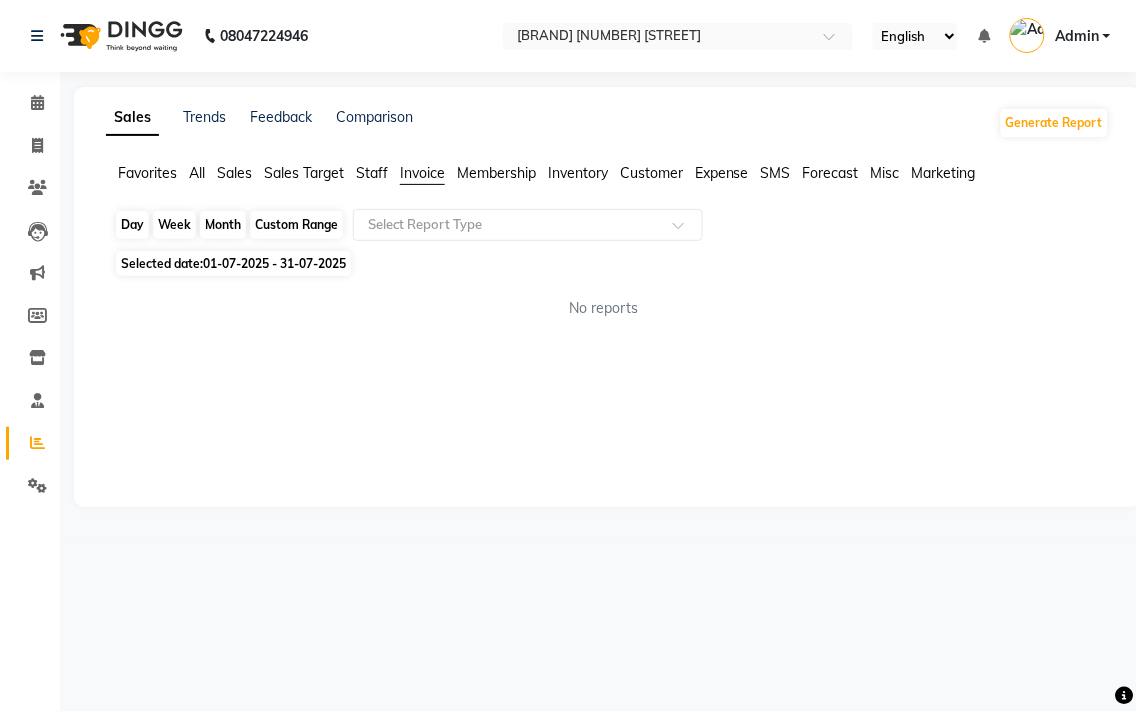click on "Month" 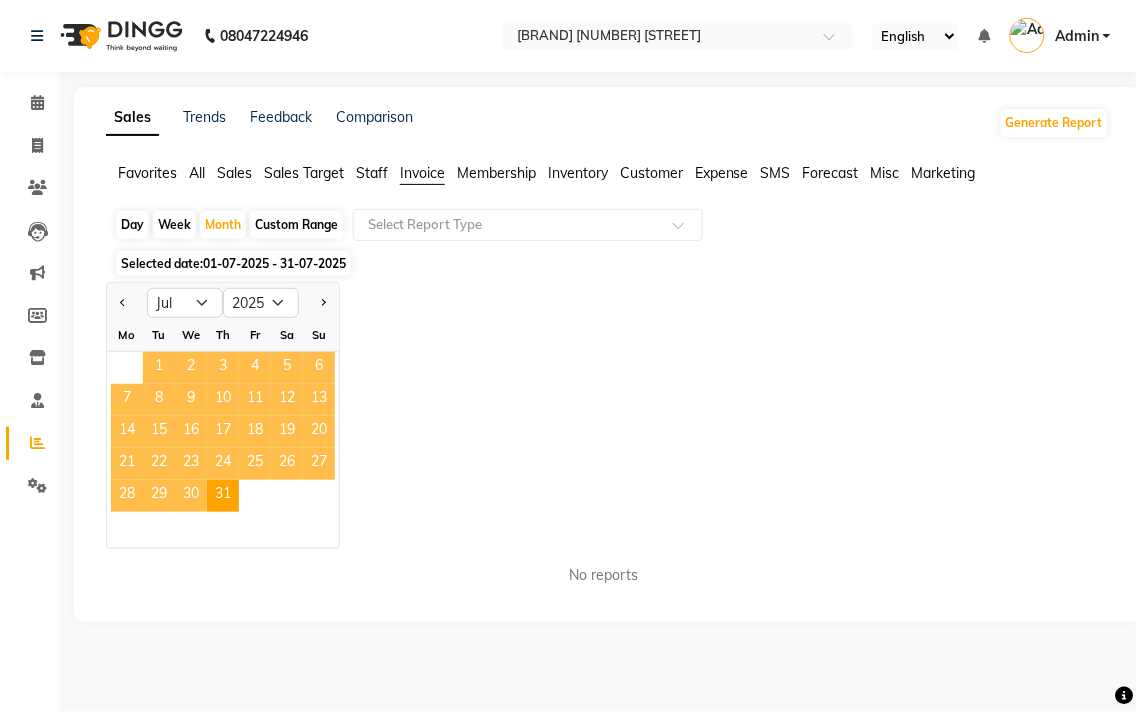click on "1" 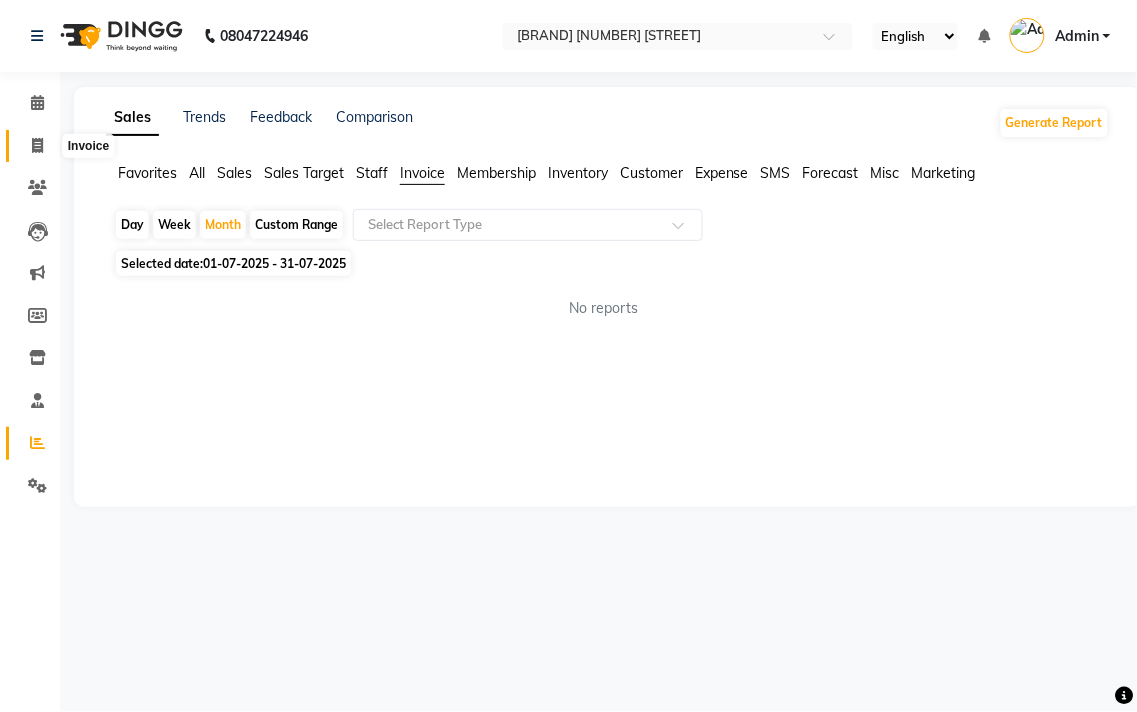 click 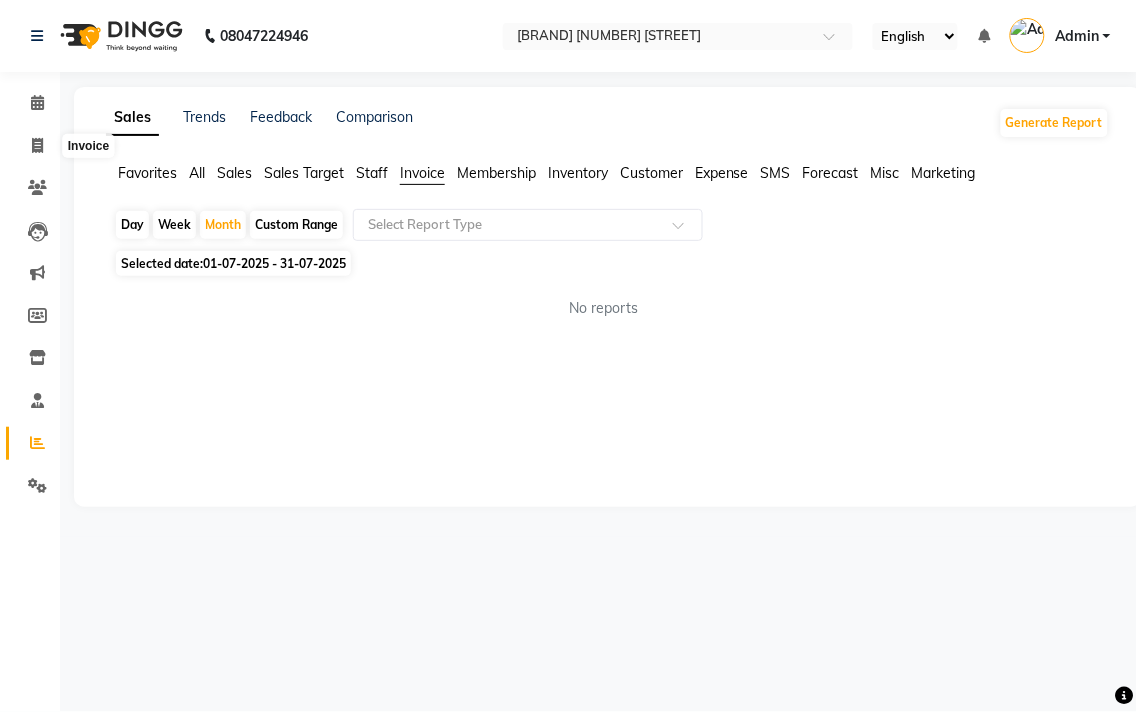 select on "5215" 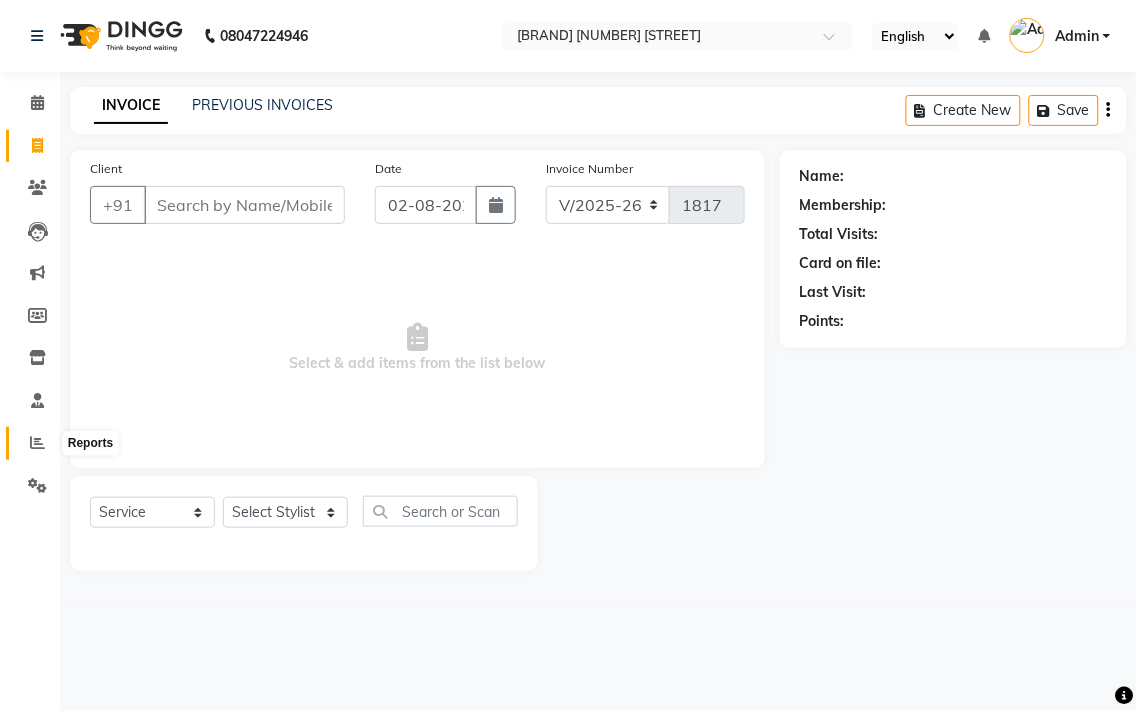 click 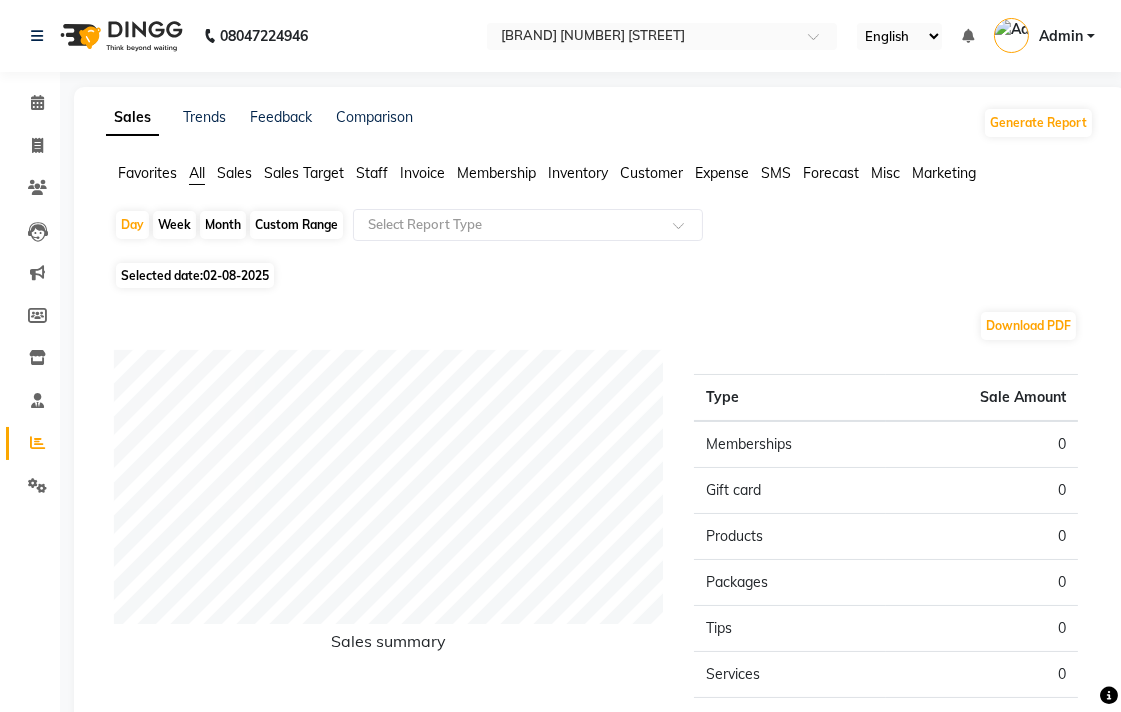 click on "Staff" 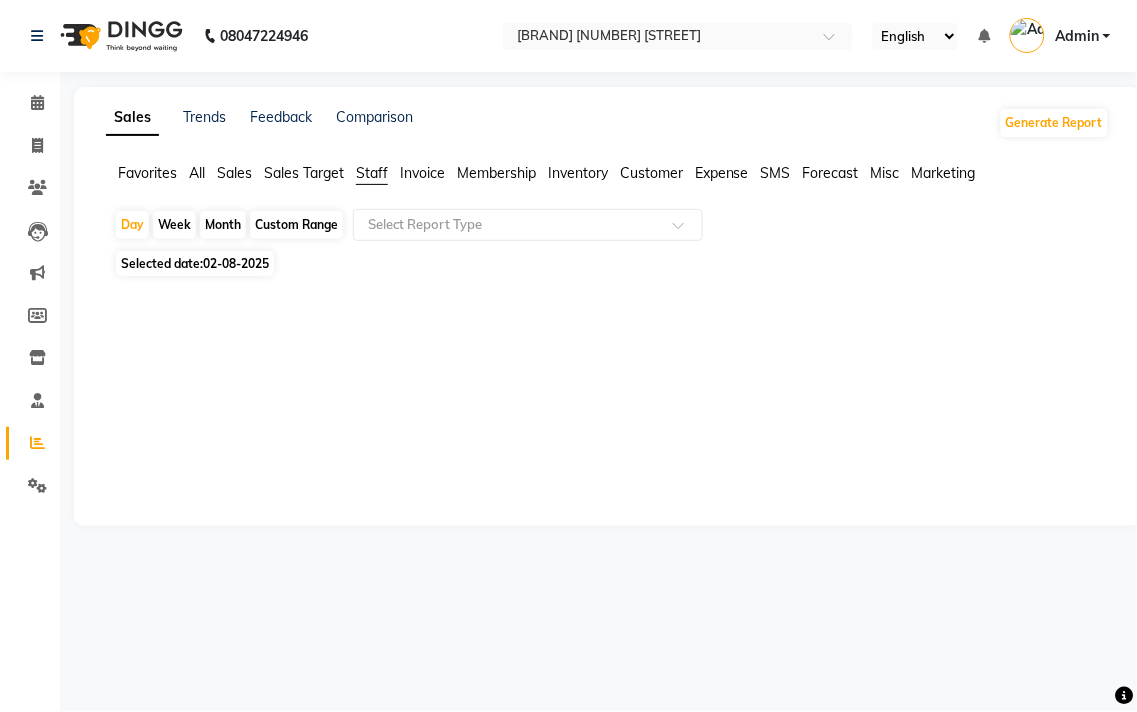click on "Month" 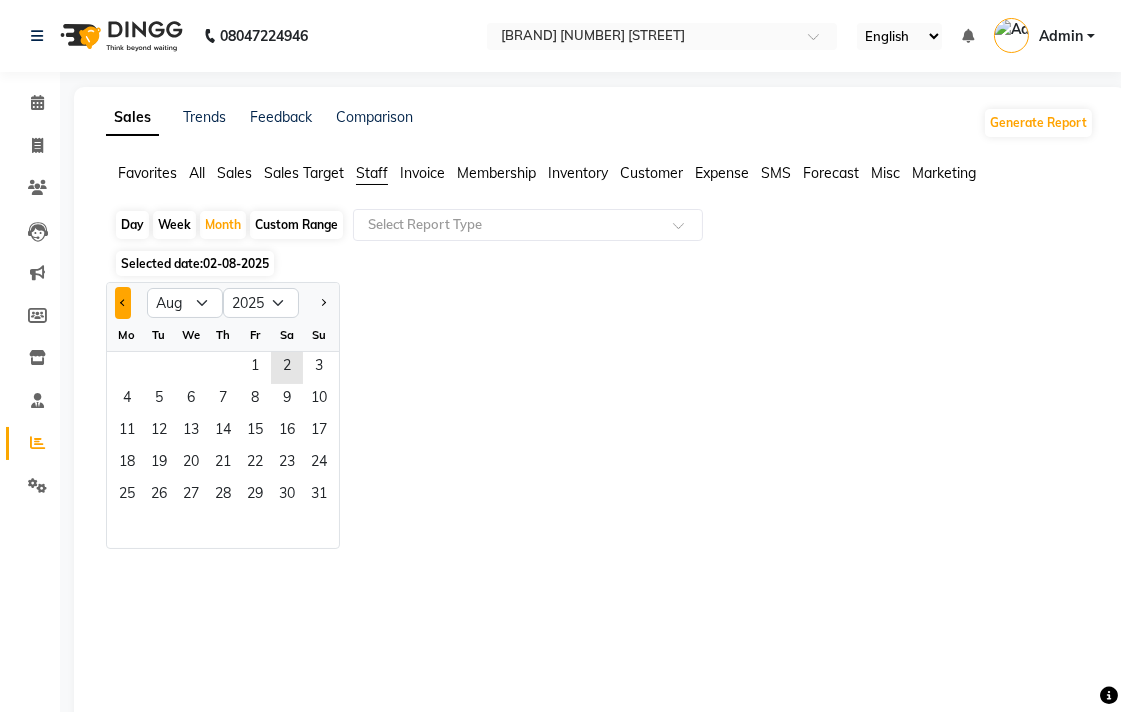 click 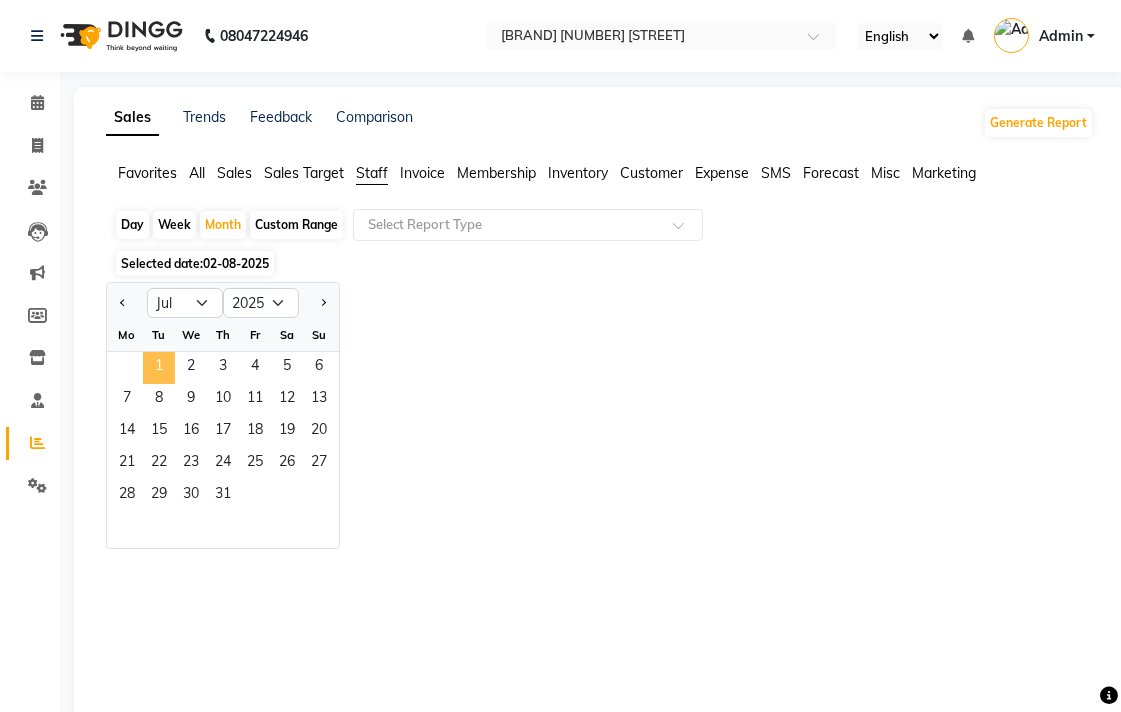 click on "1" 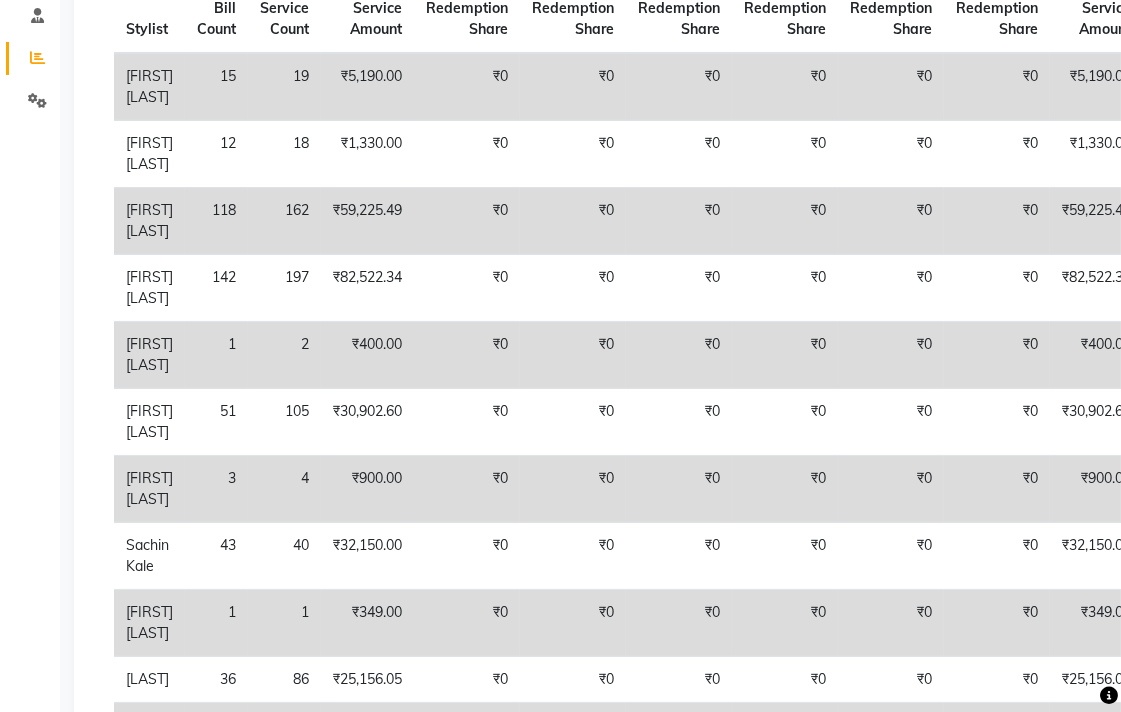 scroll, scrollTop: 0, scrollLeft: 0, axis: both 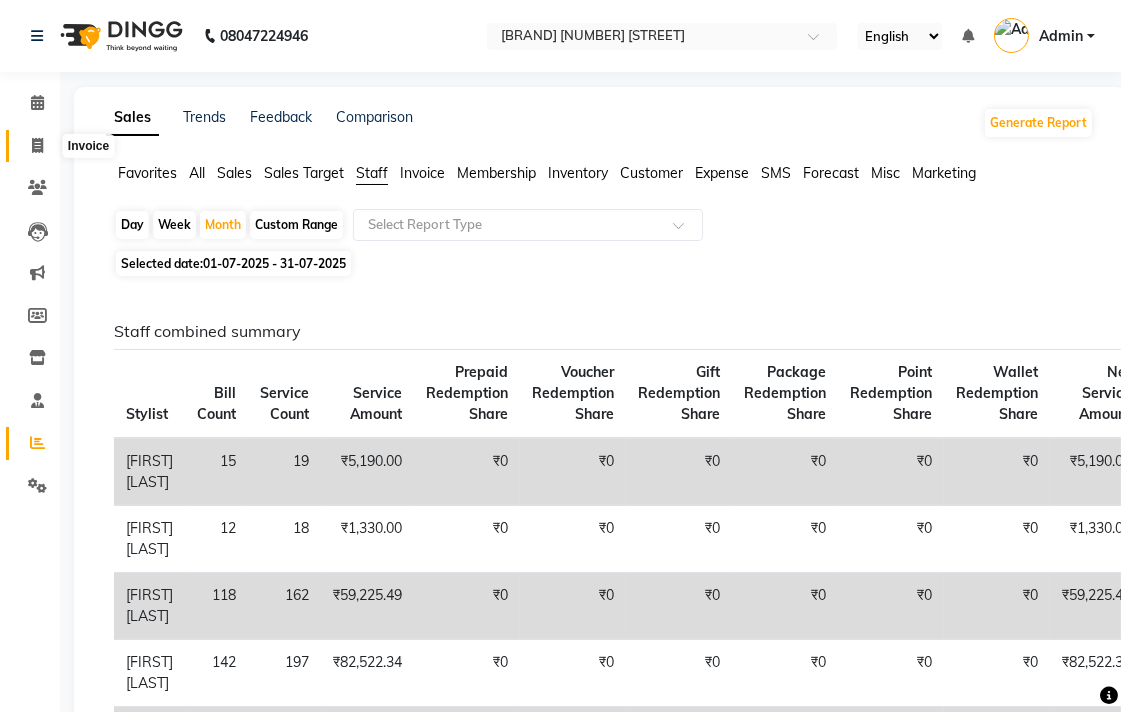 click 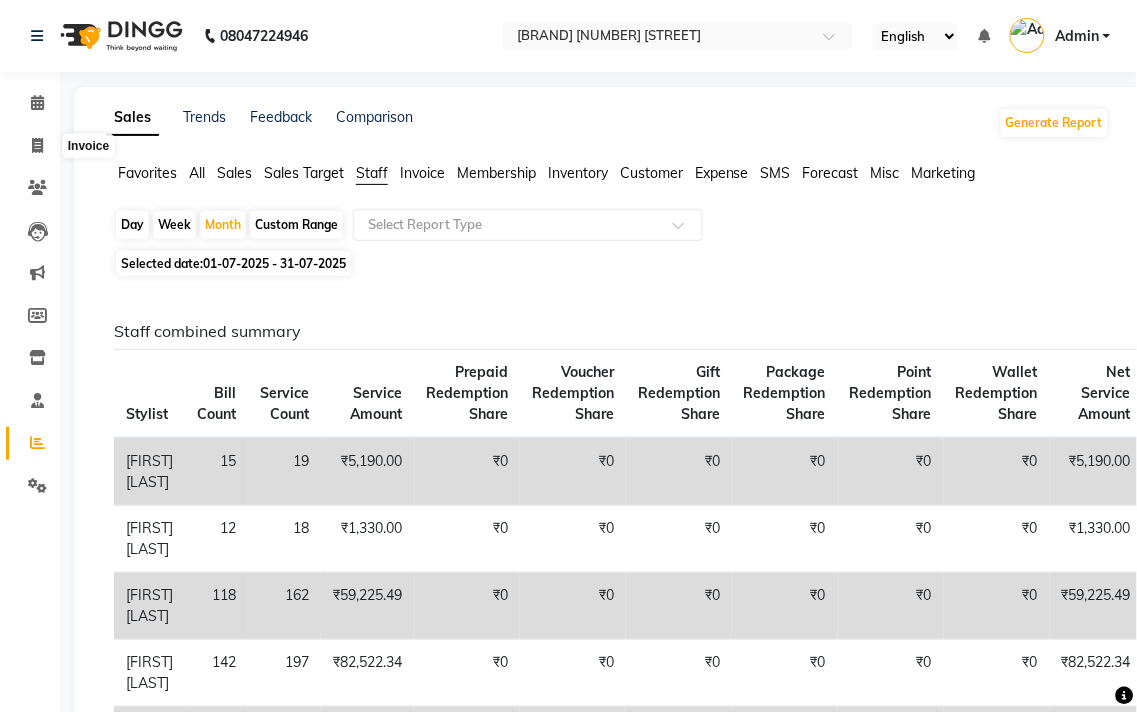 select on "5215" 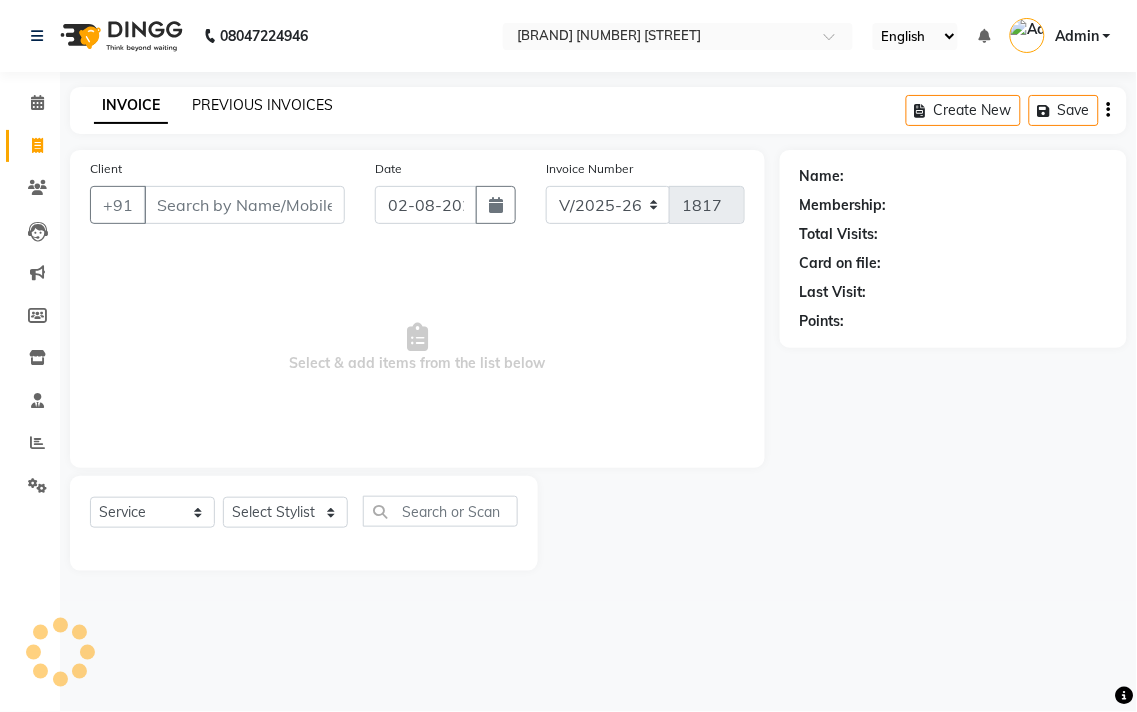 click on "PREVIOUS INVOICES" 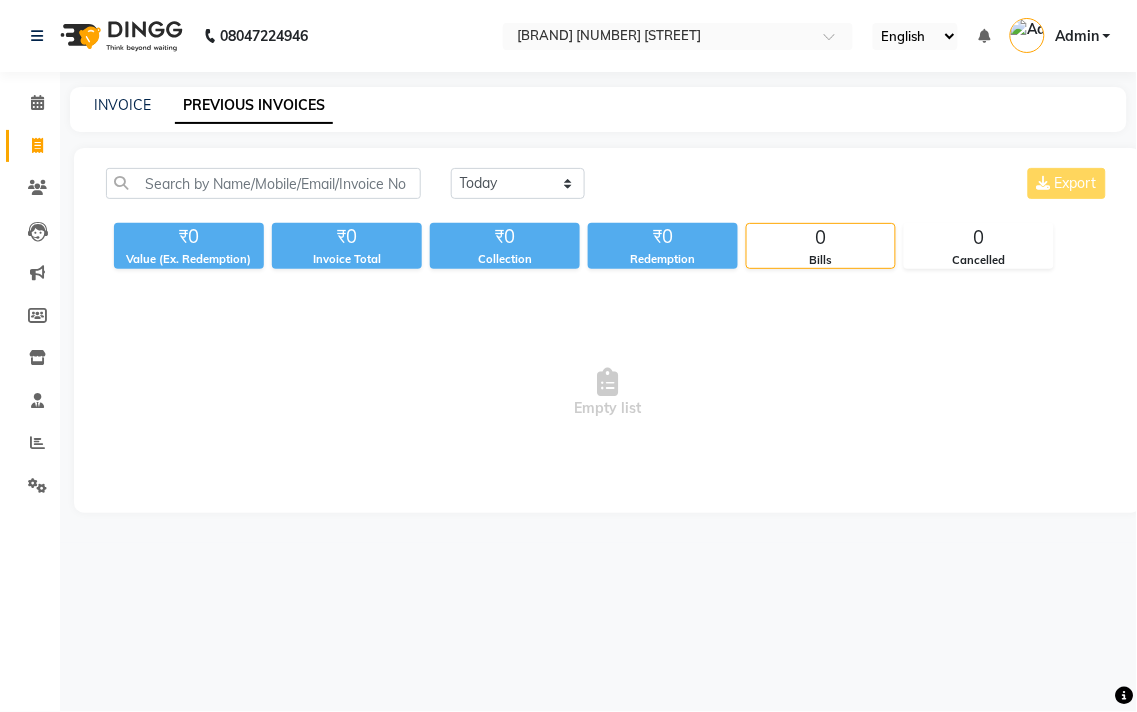 click on "Today Yesterday Custom Range Export" 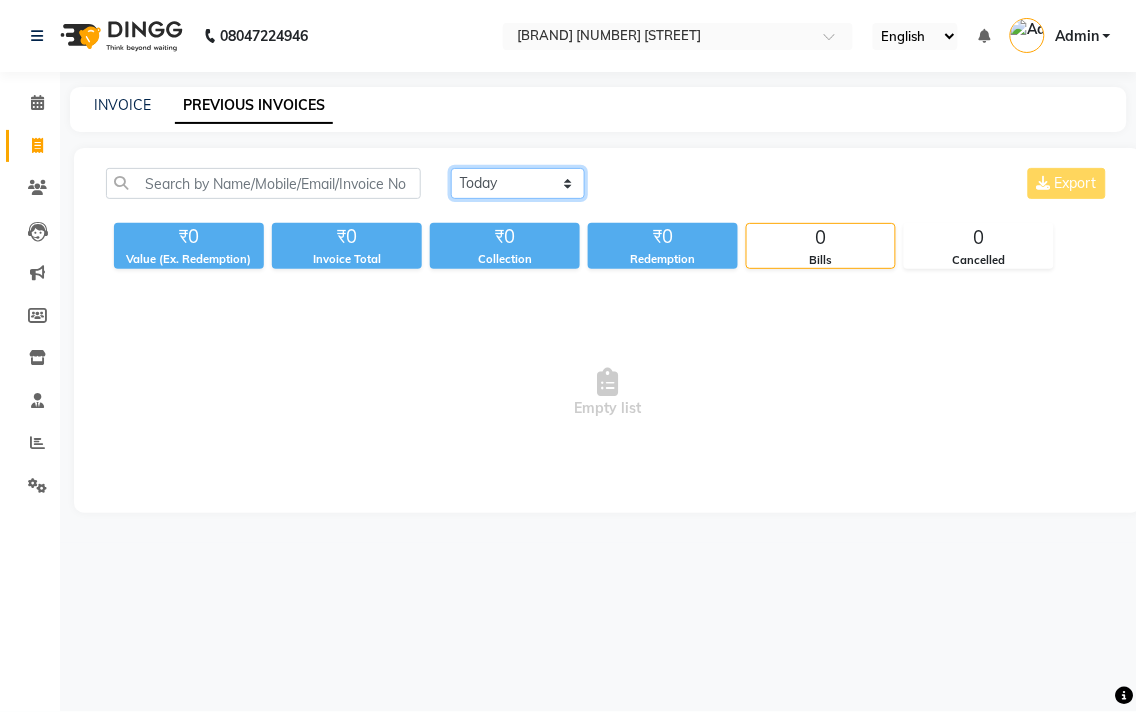 click on "Today Yesterday Custom Range" 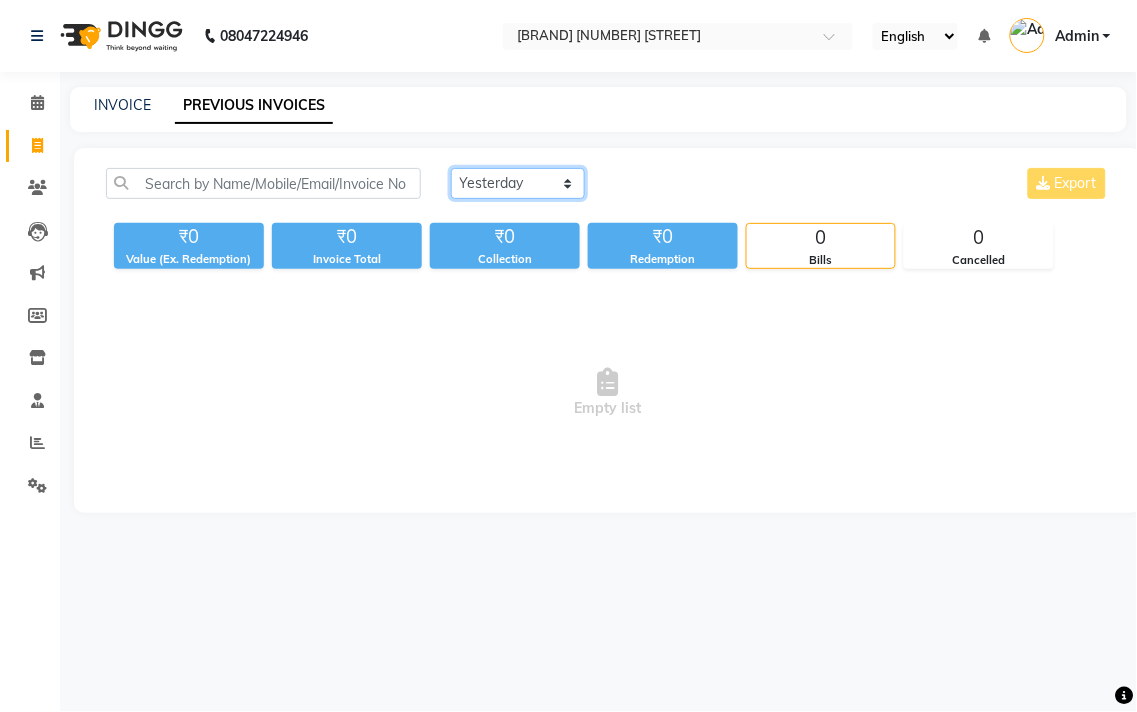 click on "Today Yesterday Custom Range" 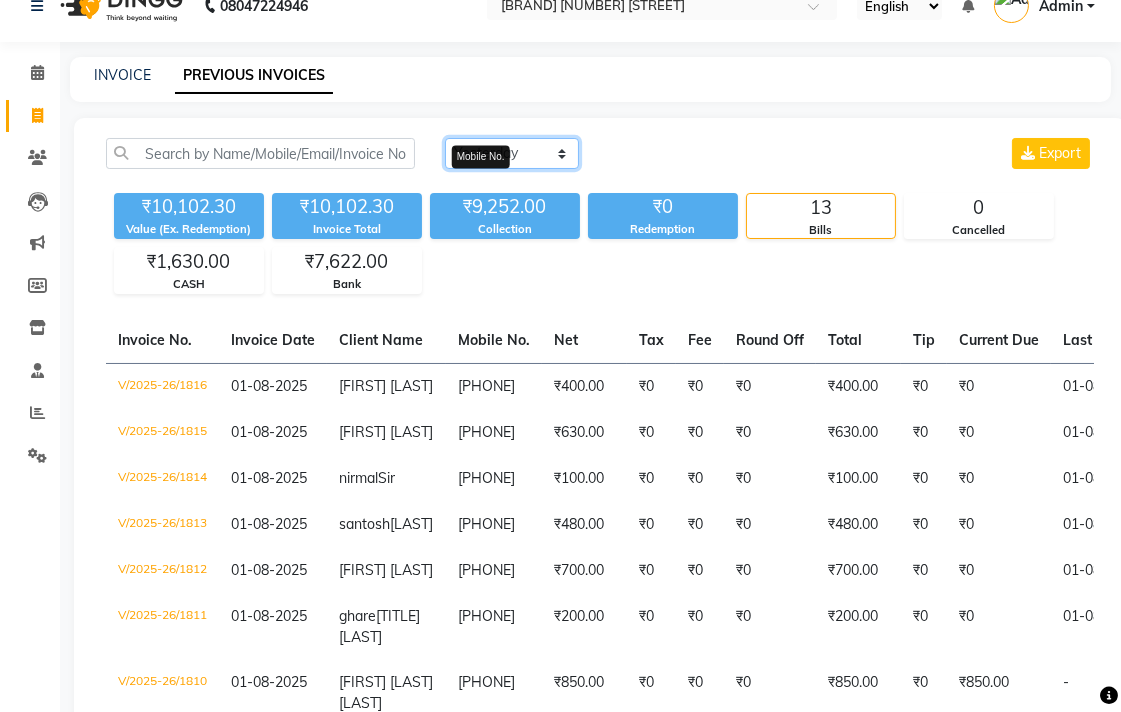 scroll, scrollTop: 0, scrollLeft: 0, axis: both 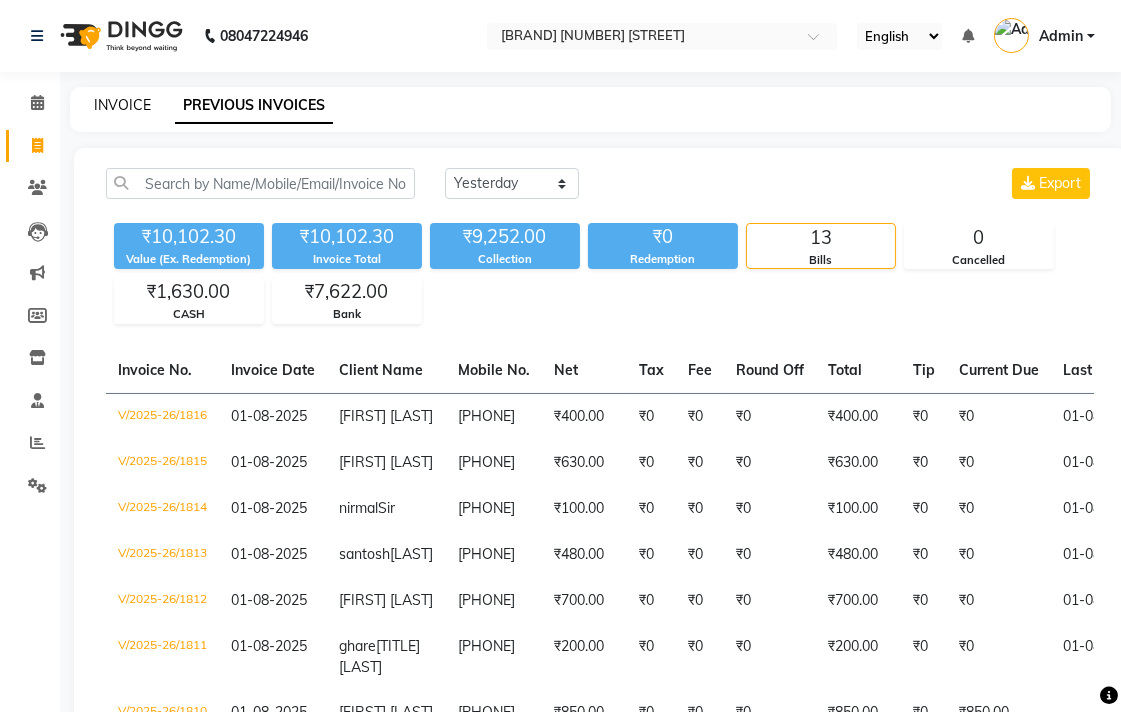 click on "INVOICE" 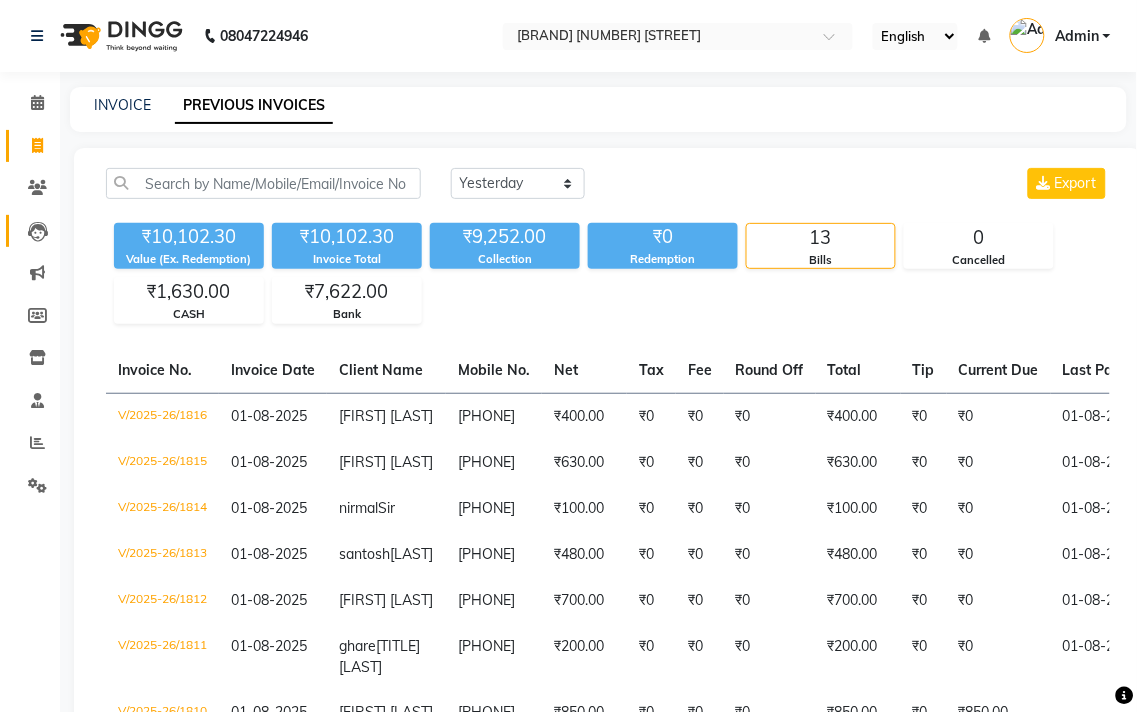 select on "5215" 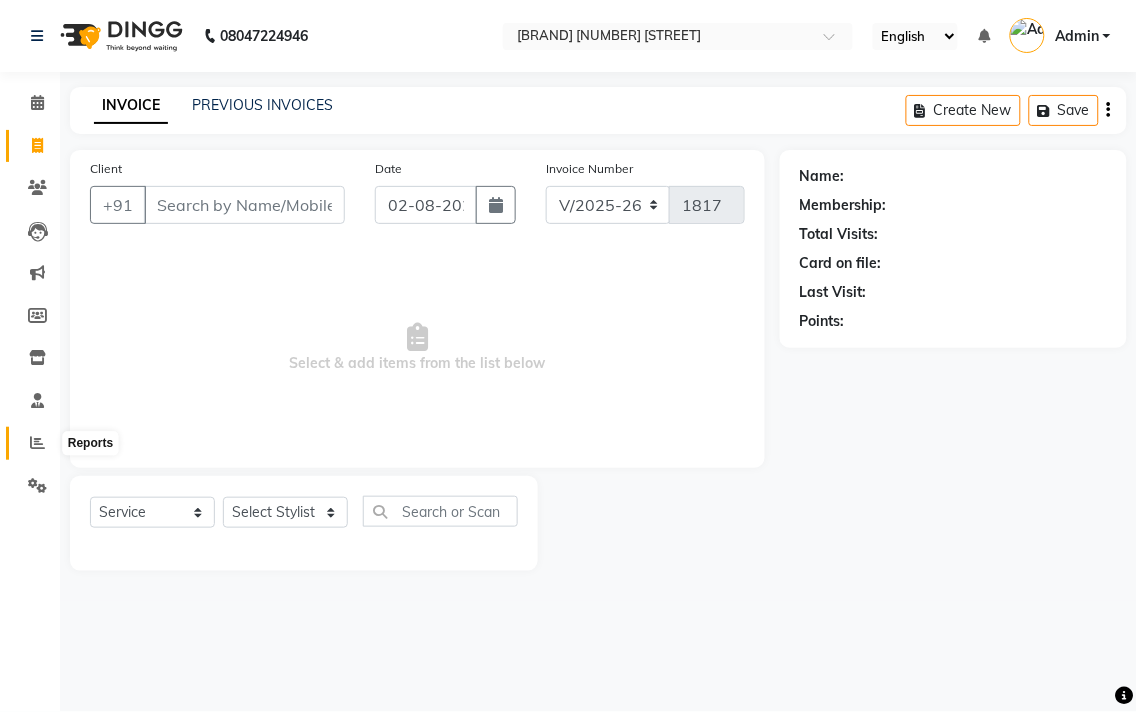 drag, startPoint x: 31, startPoint y: 444, endPoint x: 48, endPoint y: 410, distance: 38.013157 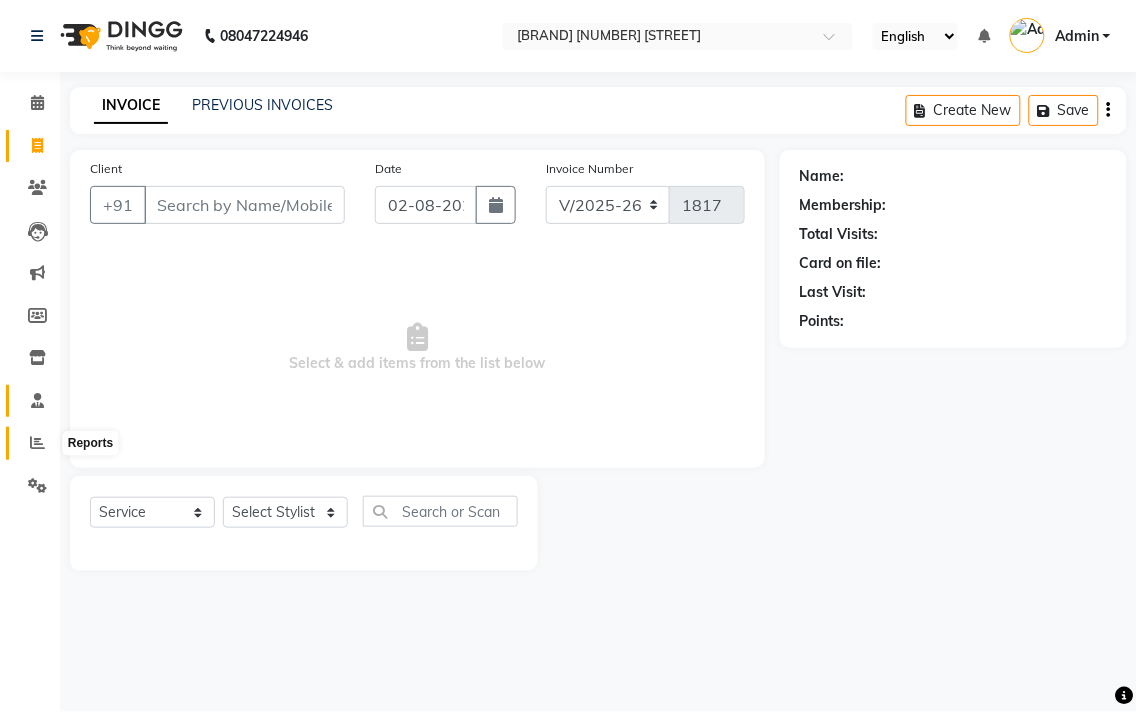 click 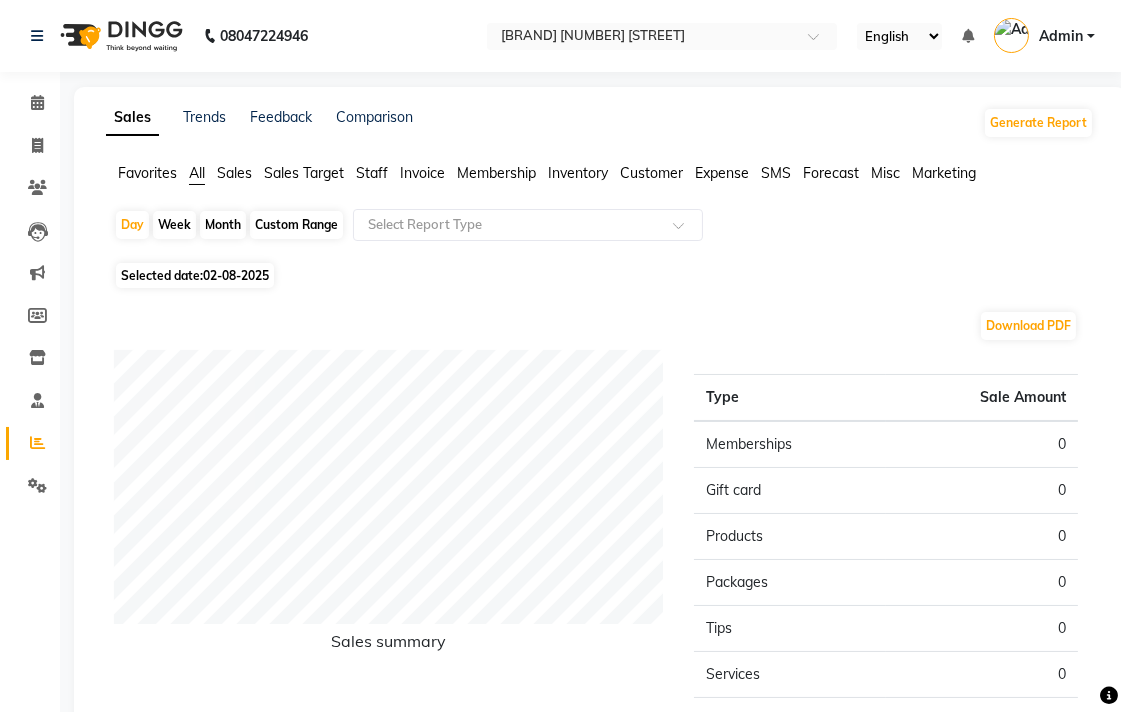 click on "Staff" 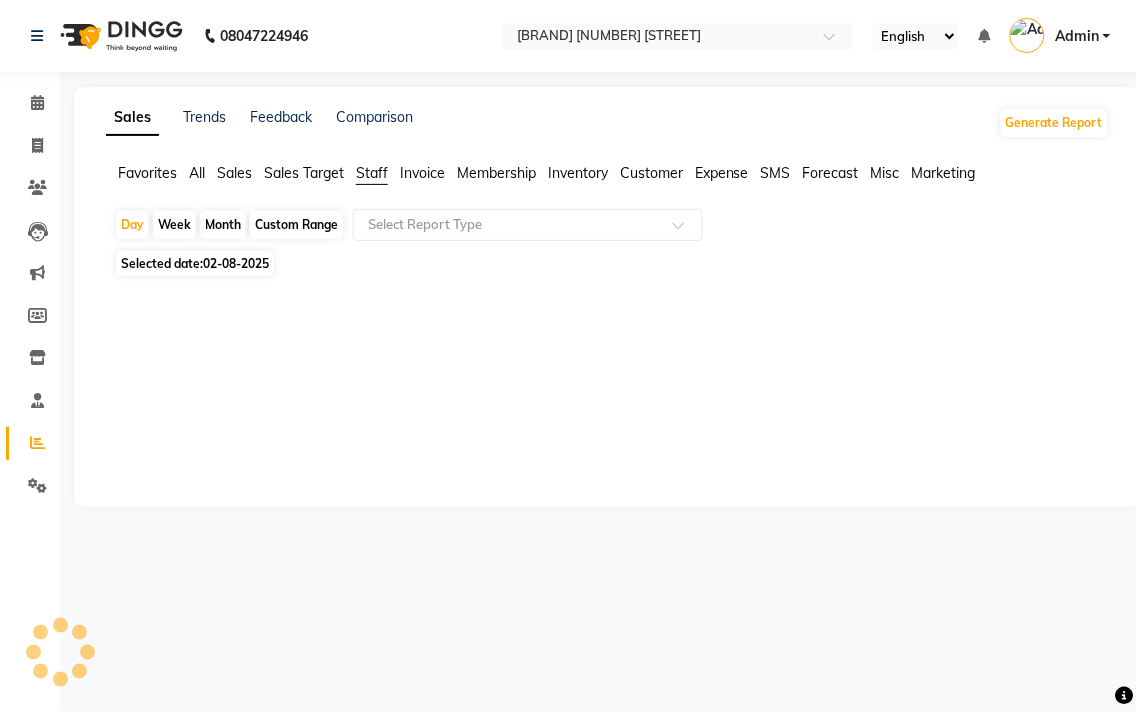 click on "Month" 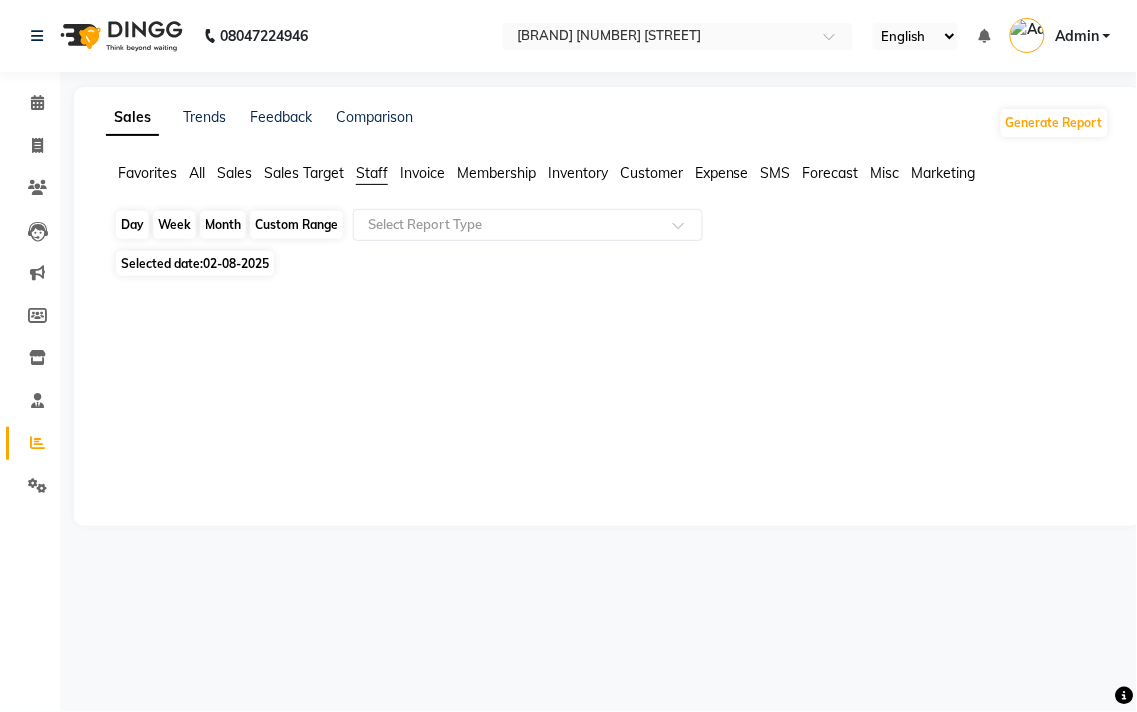 click on "Month" 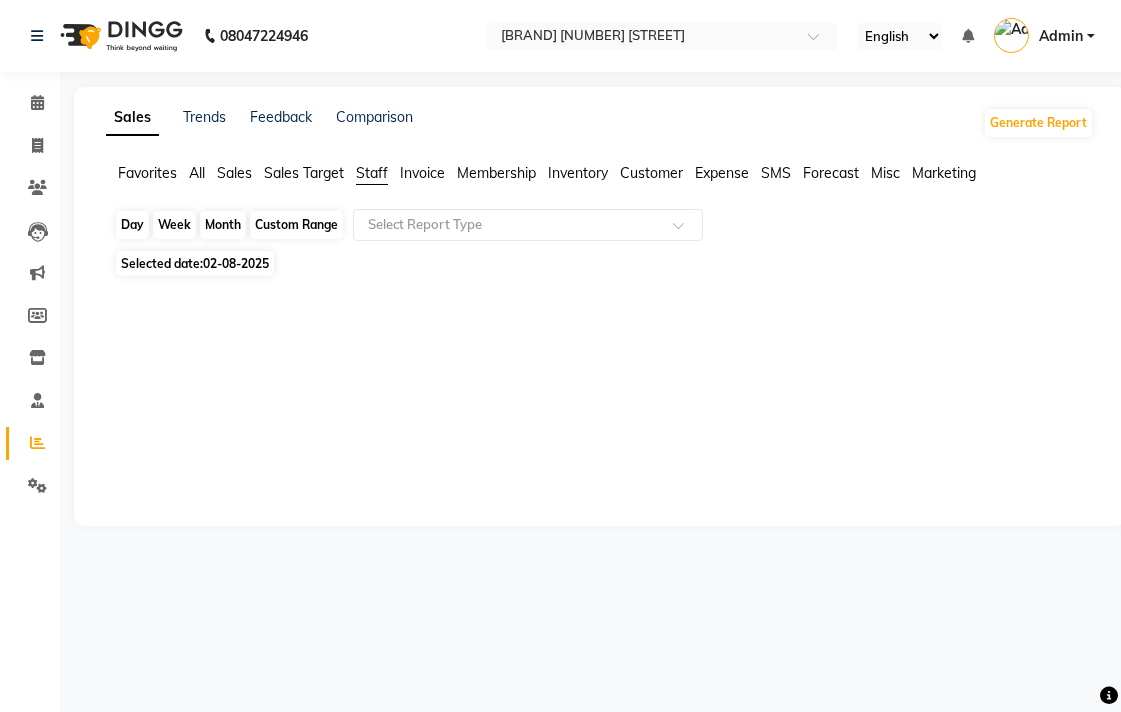 select on "8" 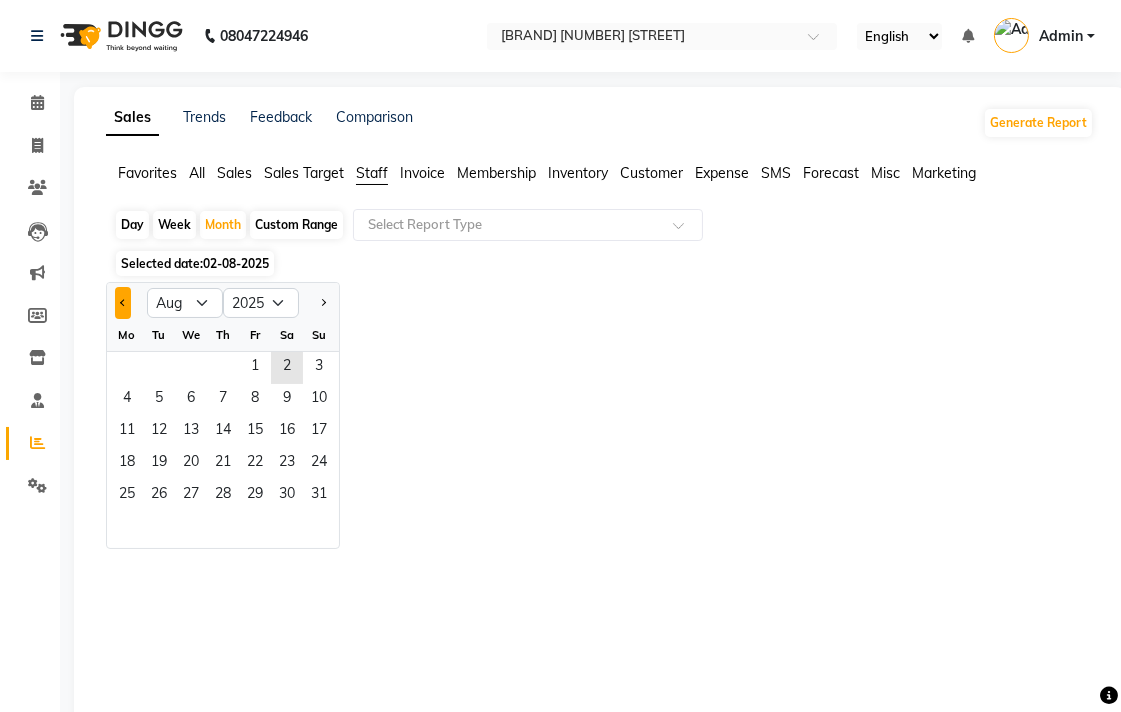 click 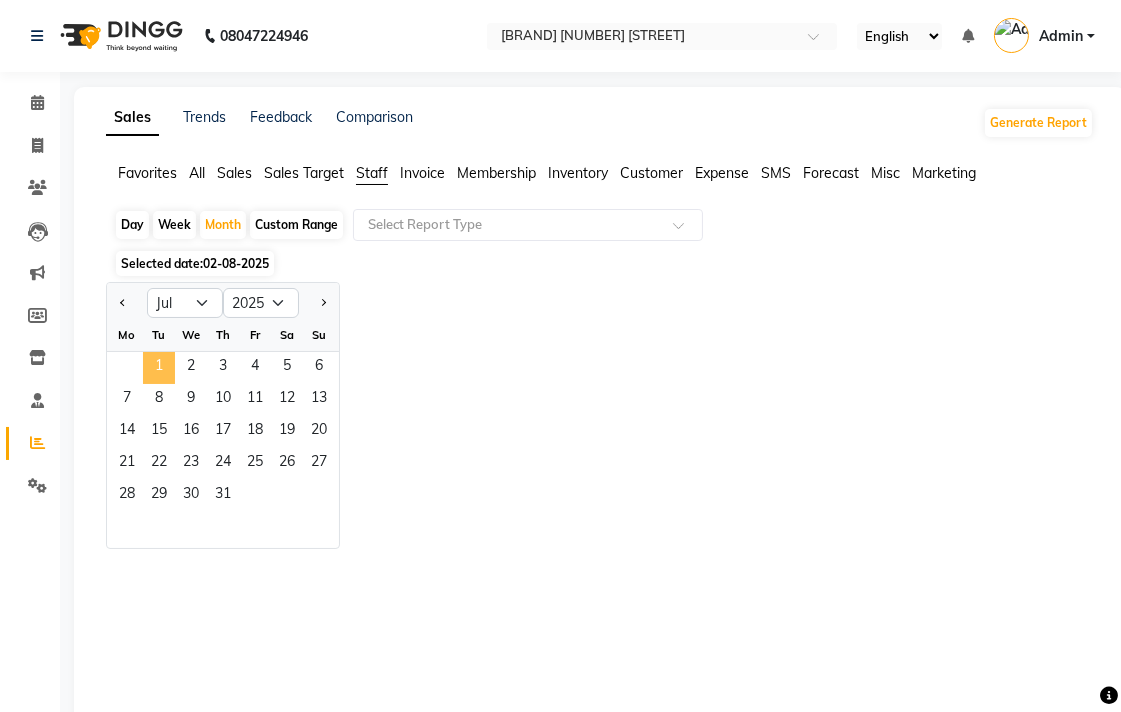 click on "1" 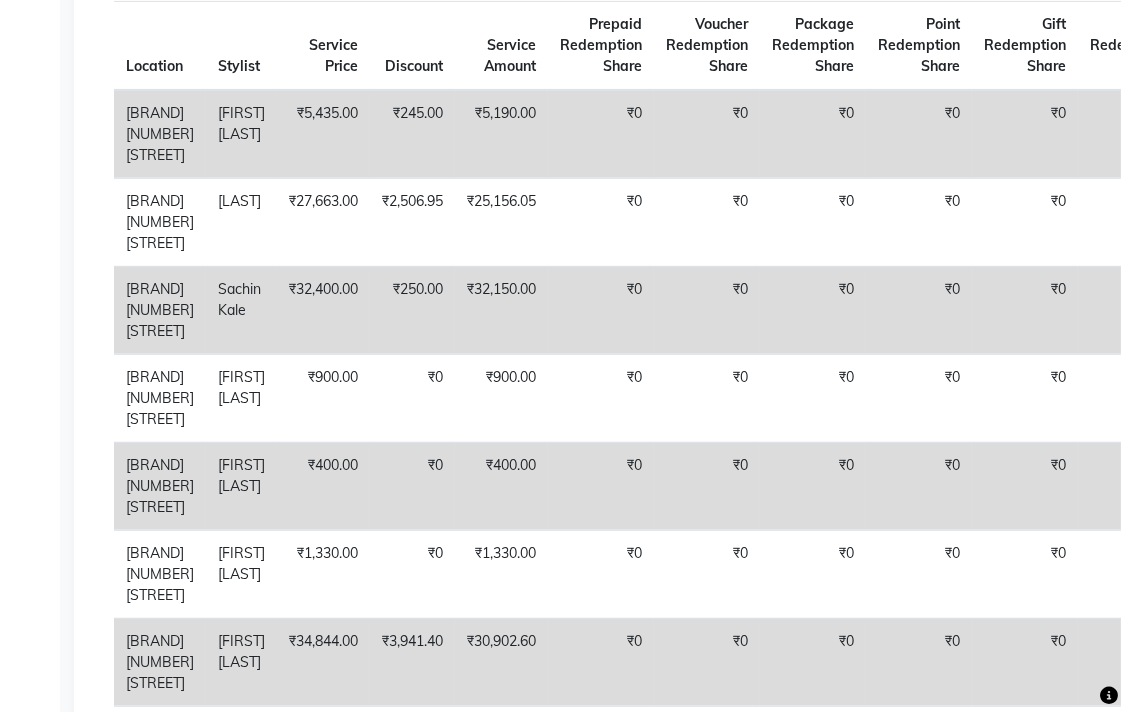 scroll, scrollTop: 666, scrollLeft: 0, axis: vertical 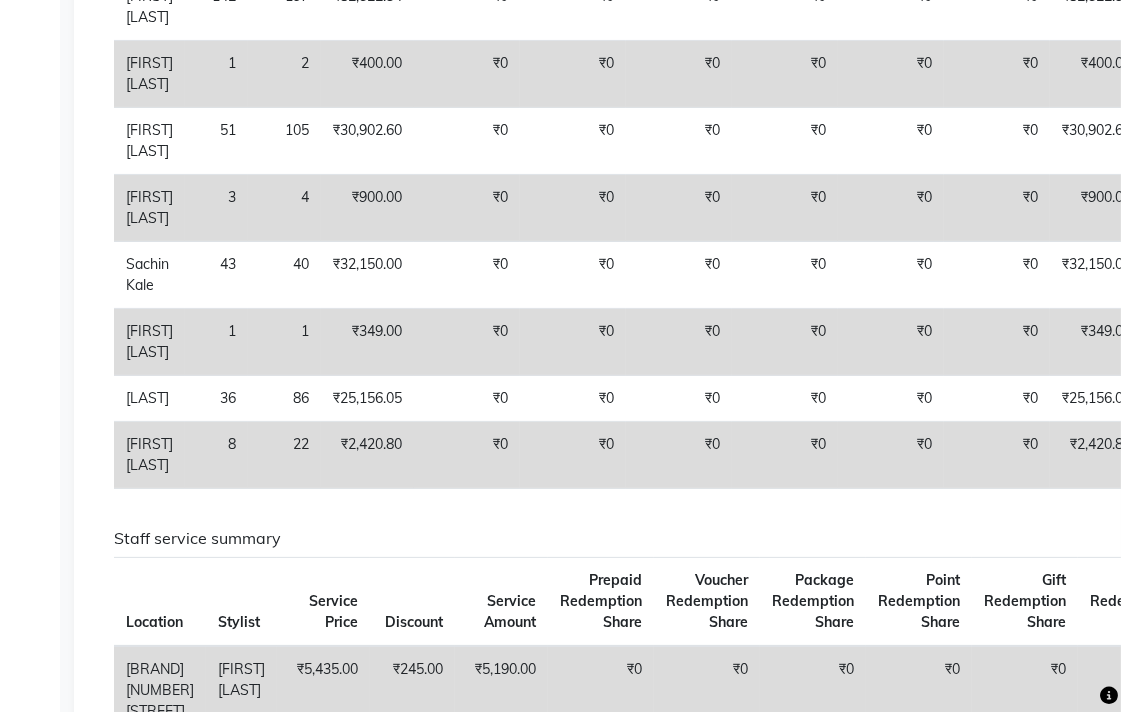 select on "service" 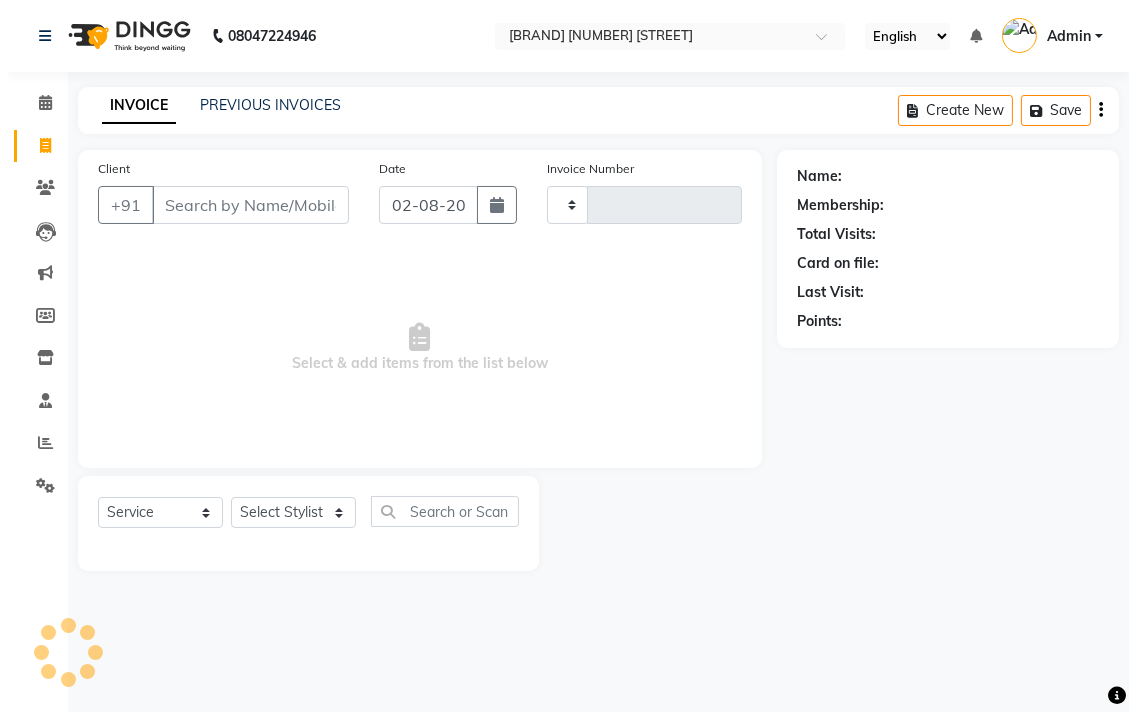 scroll, scrollTop: 0, scrollLeft: 0, axis: both 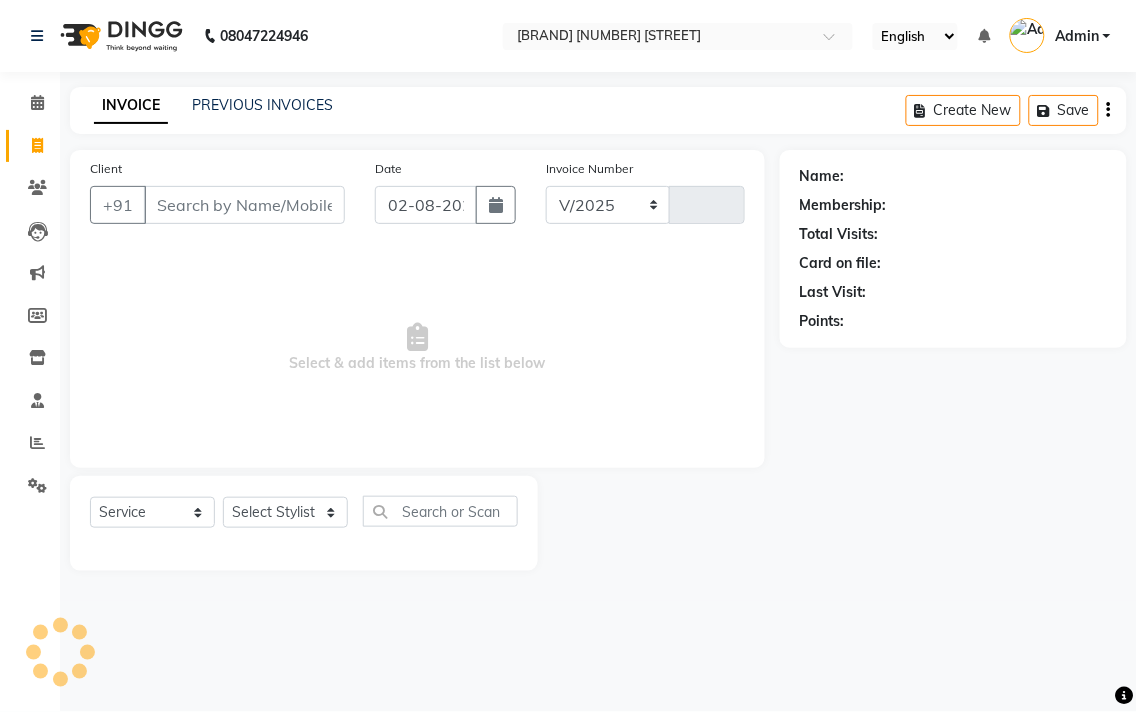 select on "5215" 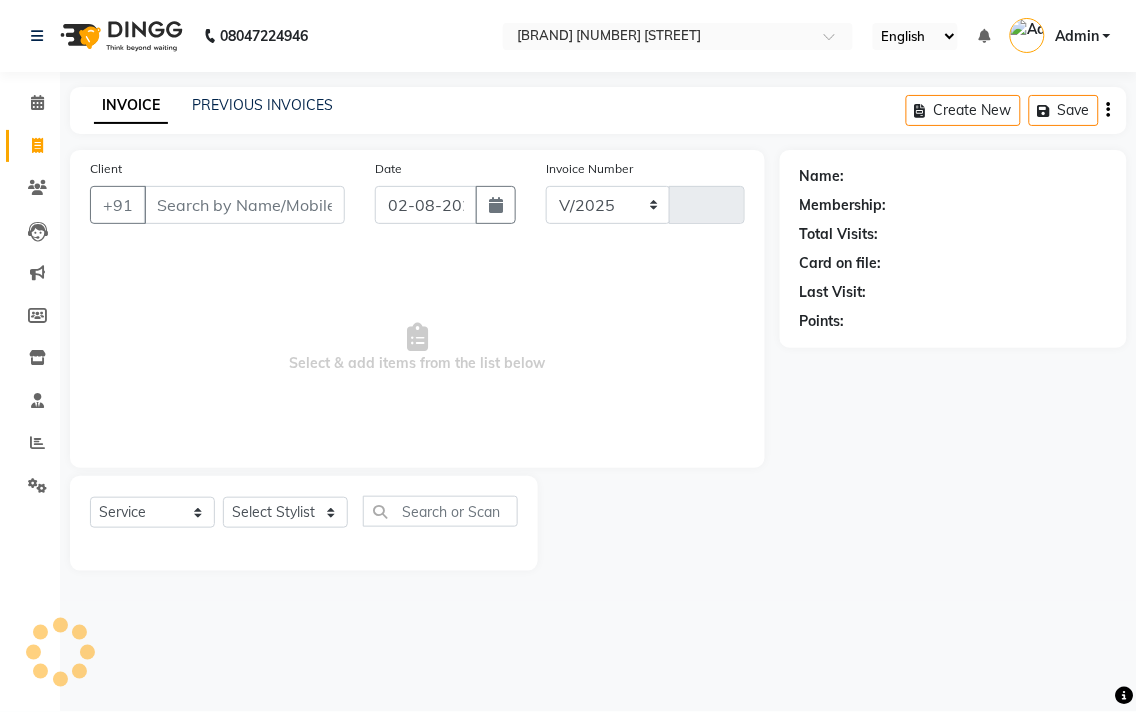 type on "1817" 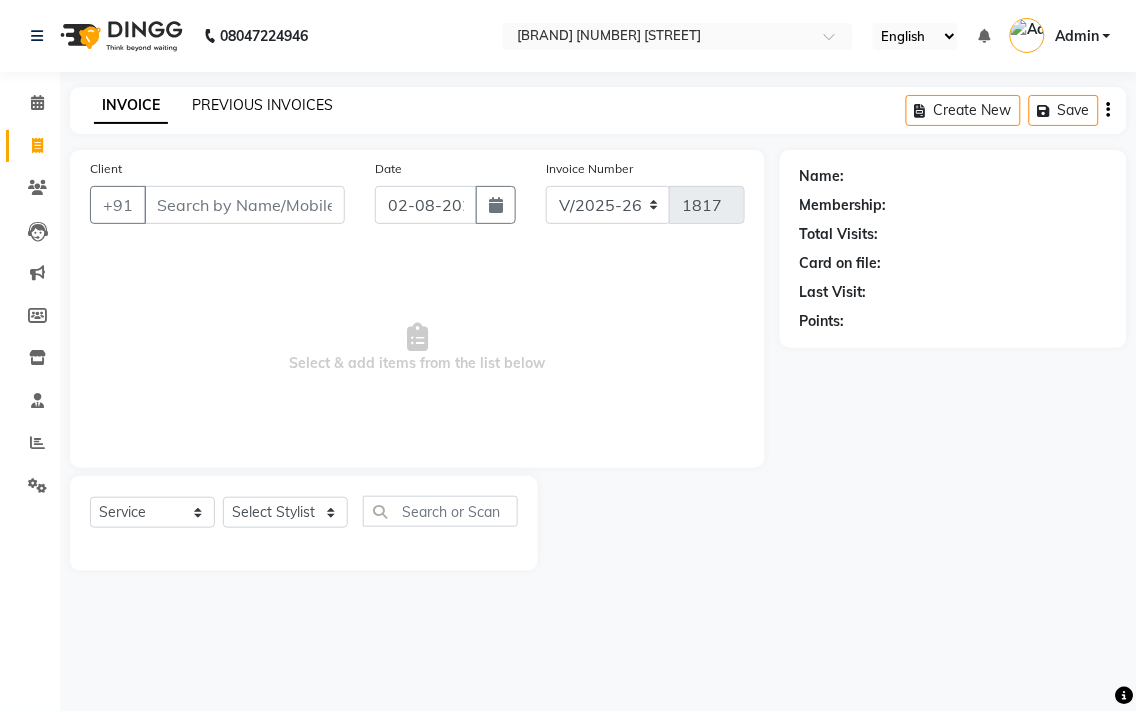click on "PREVIOUS INVOICES" 